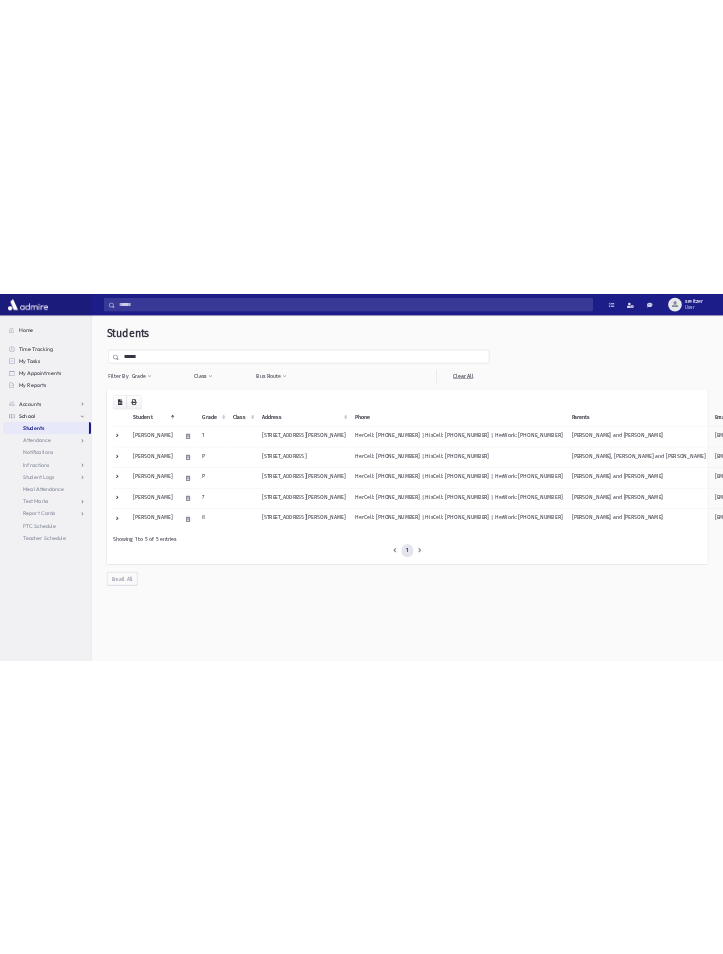 scroll, scrollTop: 0, scrollLeft: 0, axis: both 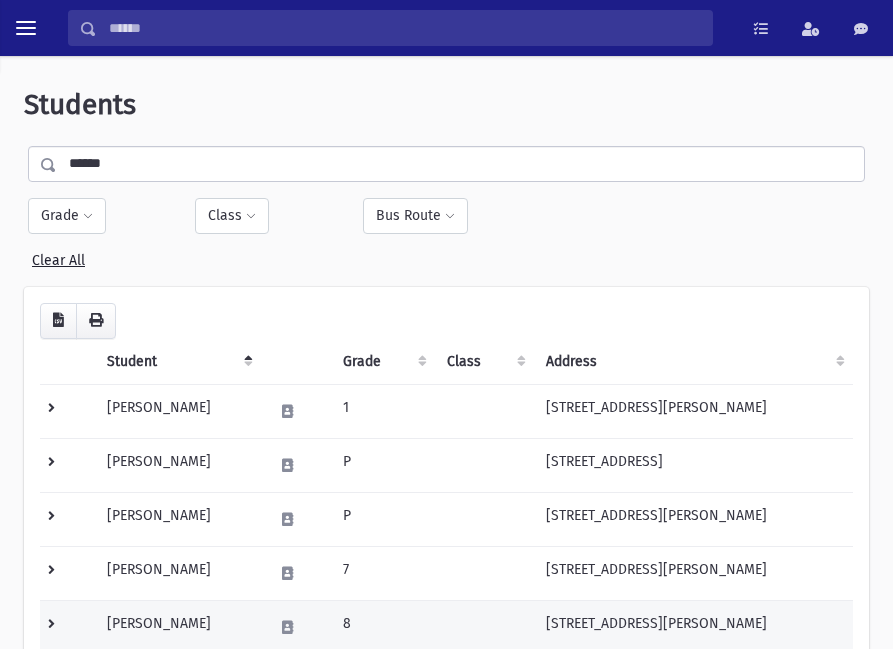 click on "Search Results
All Accounts
Students" at bounding box center [446, 324] 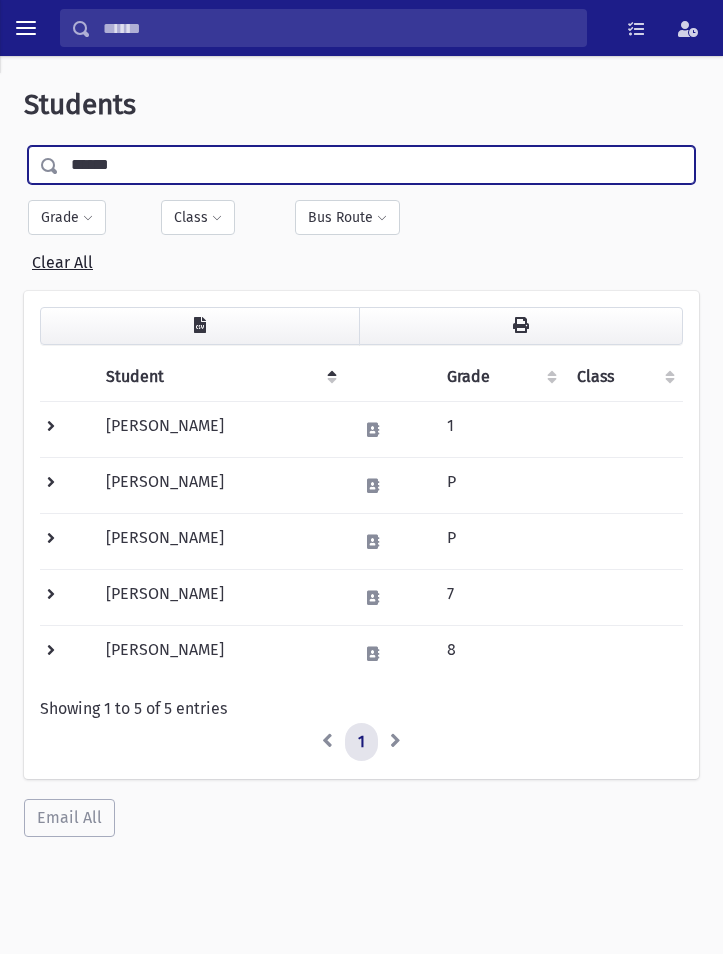 drag, startPoint x: 173, startPoint y: 166, endPoint x: -121, endPoint y: 186, distance: 294.67947 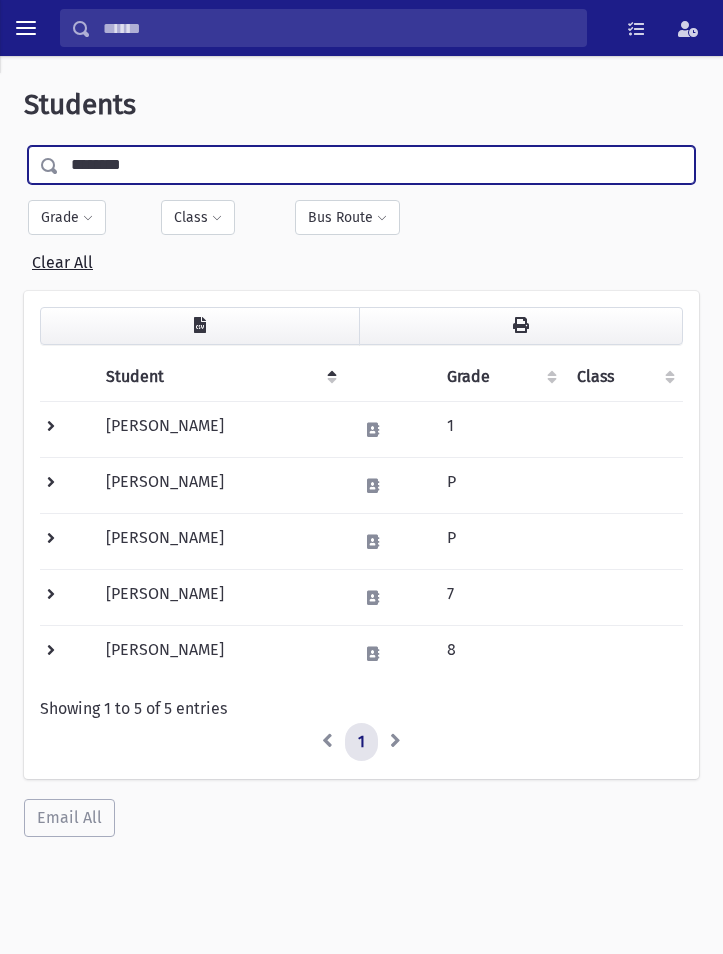 type on "********" 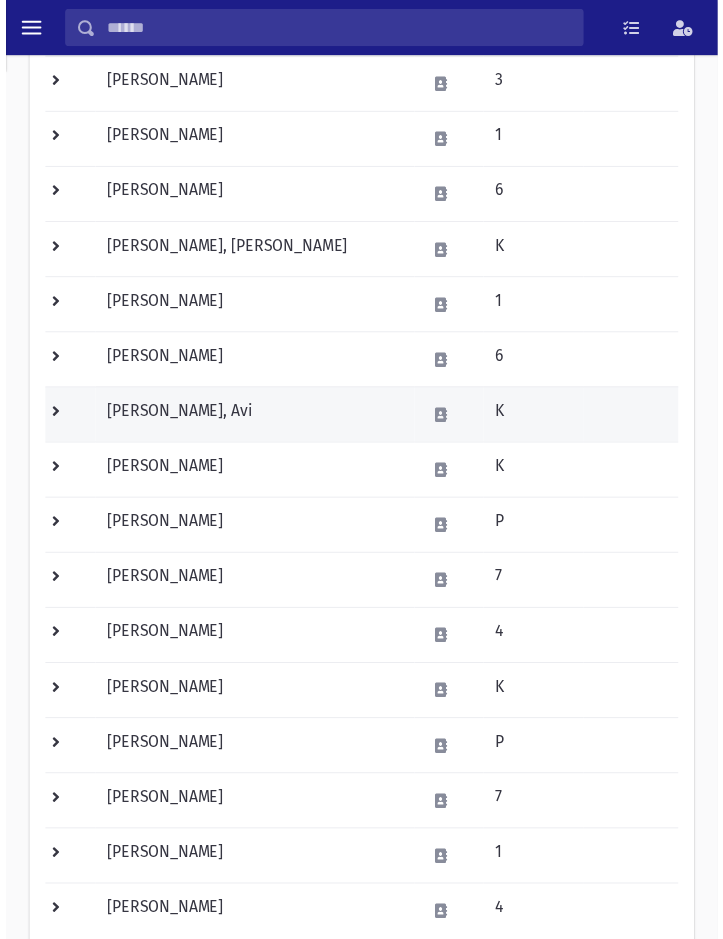scroll, scrollTop: 400, scrollLeft: 0, axis: vertical 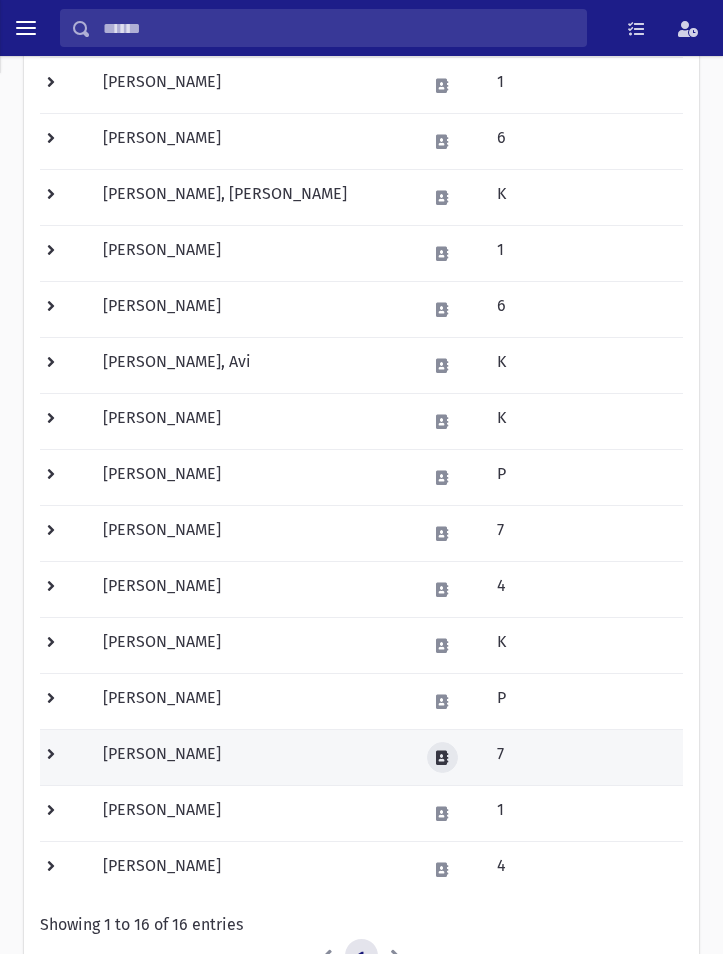 click at bounding box center [442, 758] 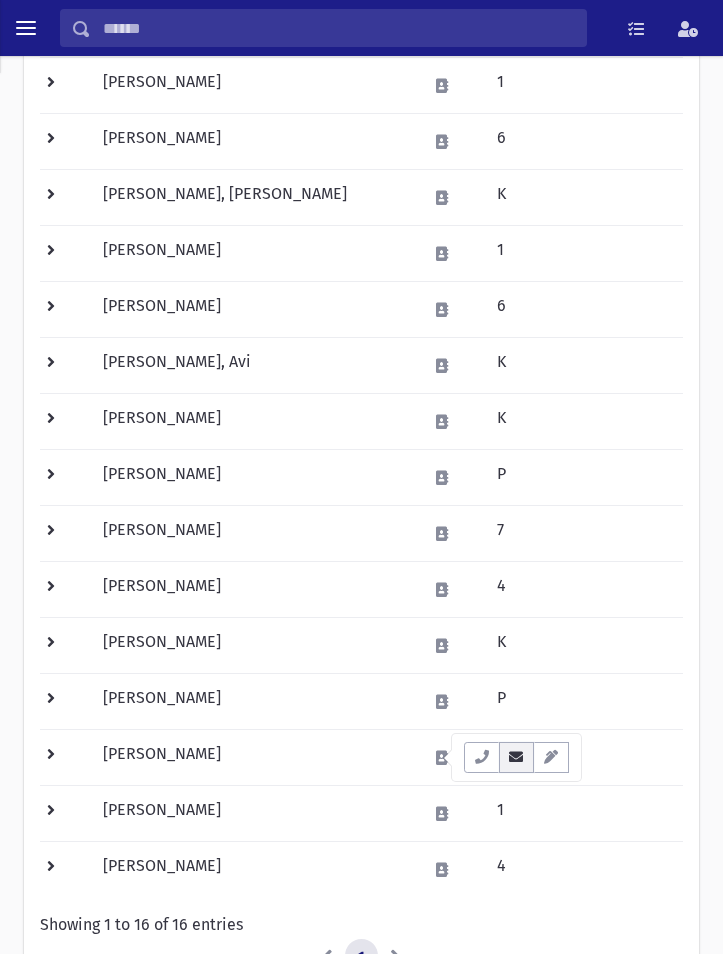click at bounding box center (517, 757) 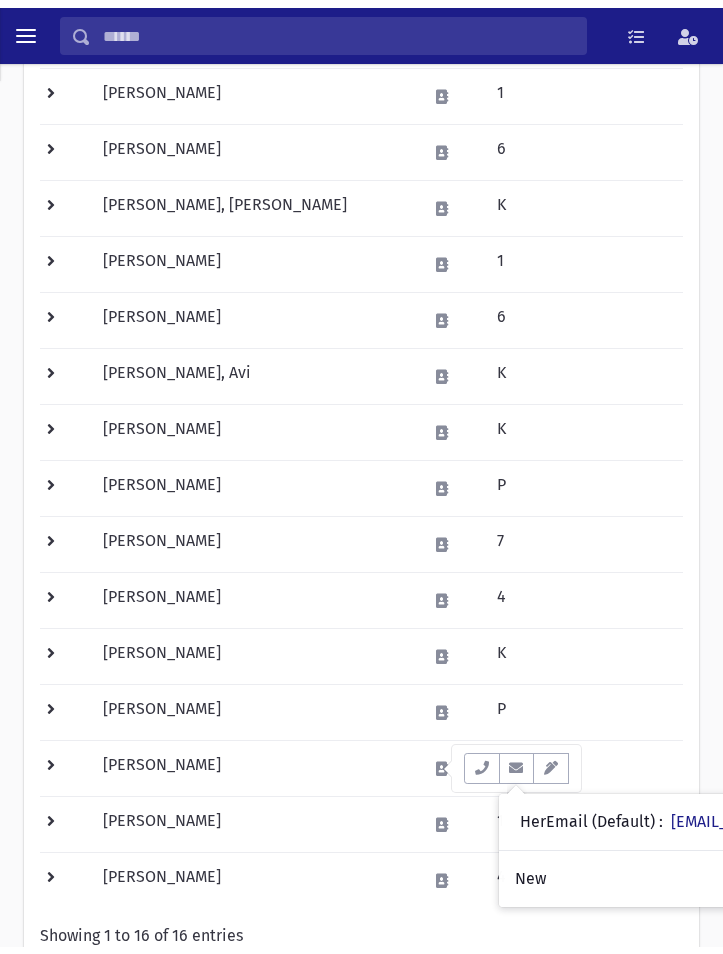 scroll, scrollTop: 0, scrollLeft: 0, axis: both 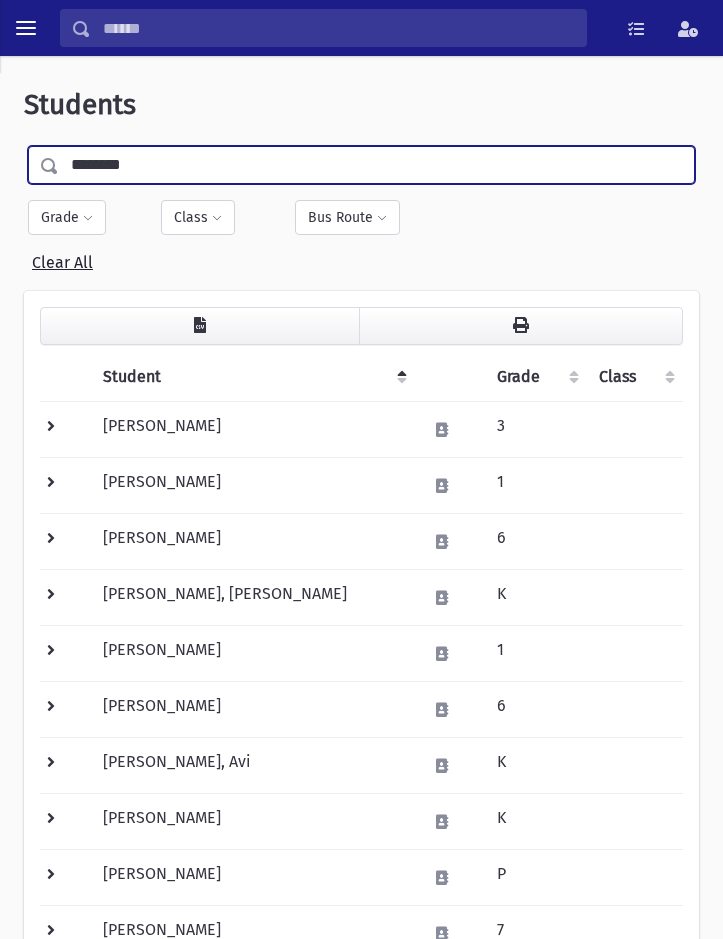 drag, startPoint x: 173, startPoint y: 163, endPoint x: -299, endPoint y: 103, distance: 475.79828 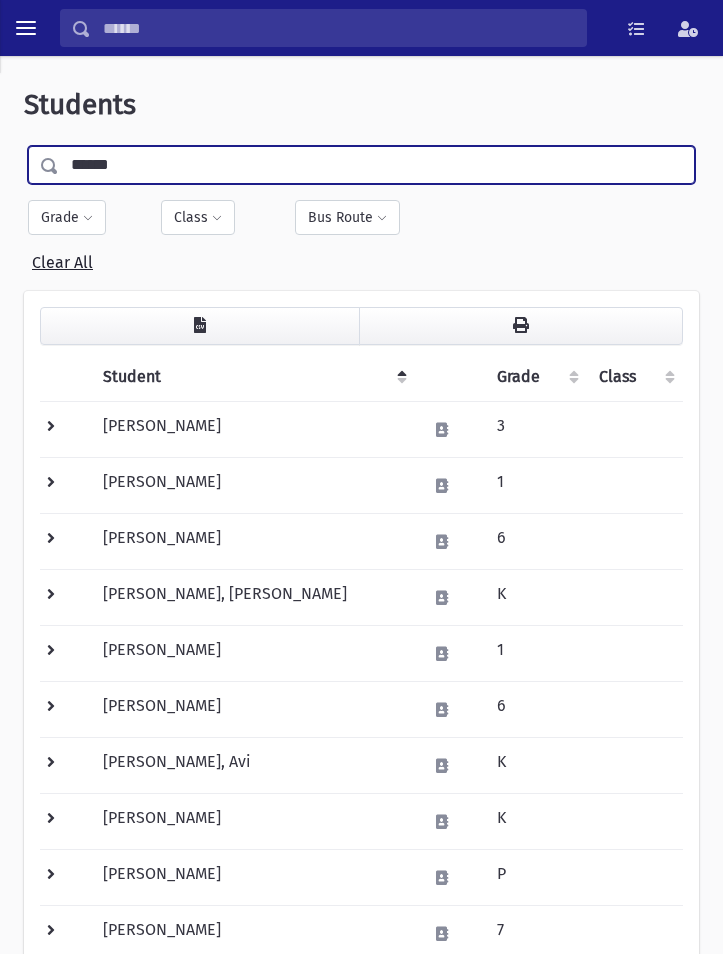 type on "******" 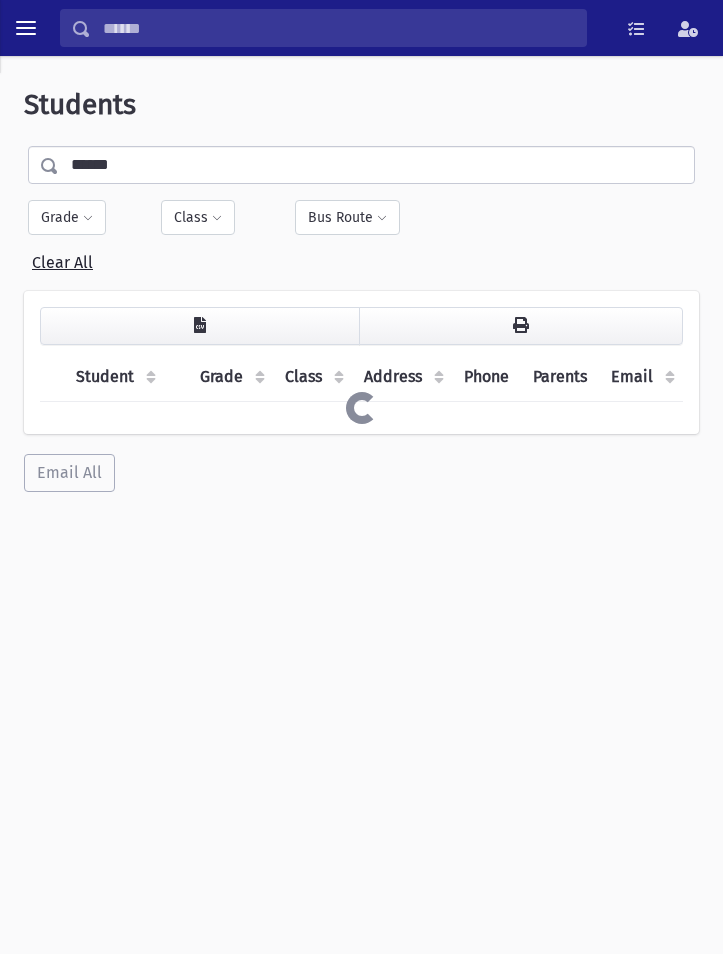 scroll, scrollTop: 0, scrollLeft: 0, axis: both 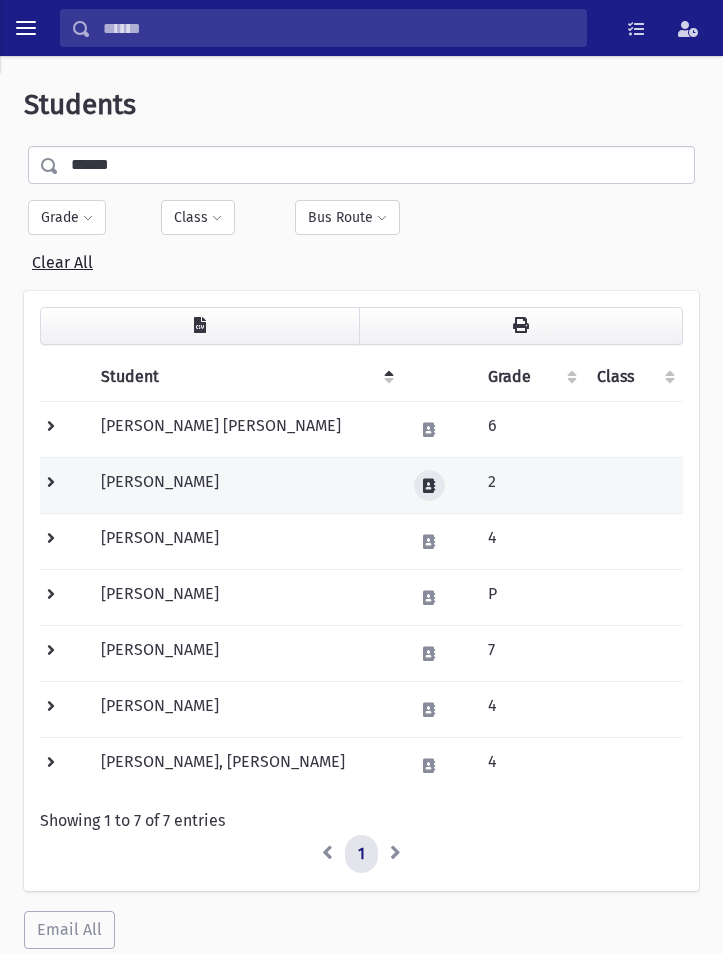 click at bounding box center [429, 486] 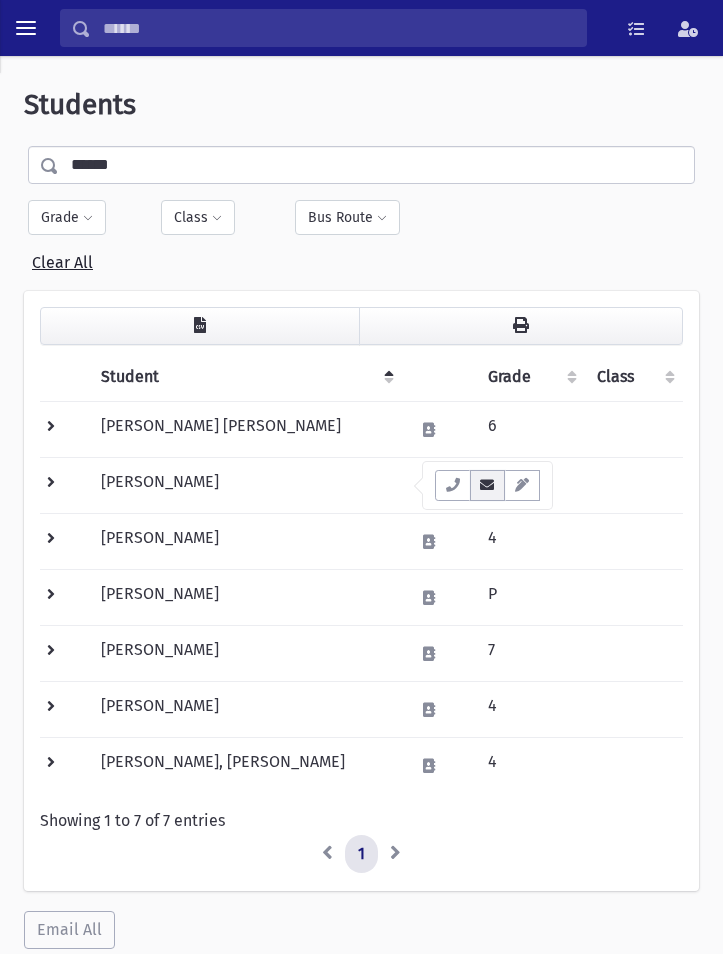 click at bounding box center (488, 485) 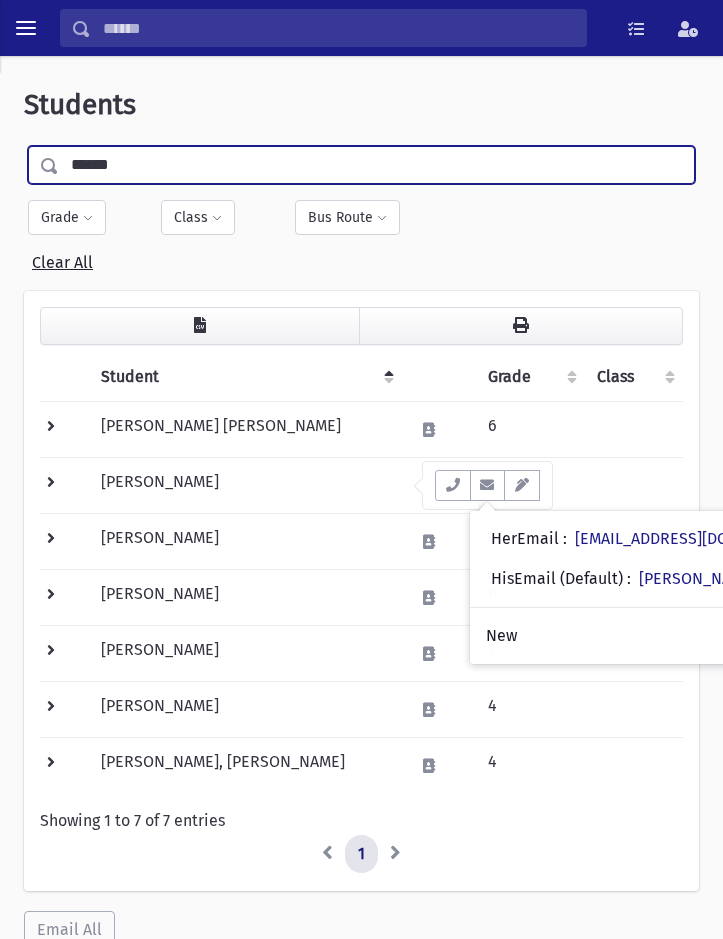 drag, startPoint x: 147, startPoint y: 169, endPoint x: -90, endPoint y: 136, distance: 239.28644 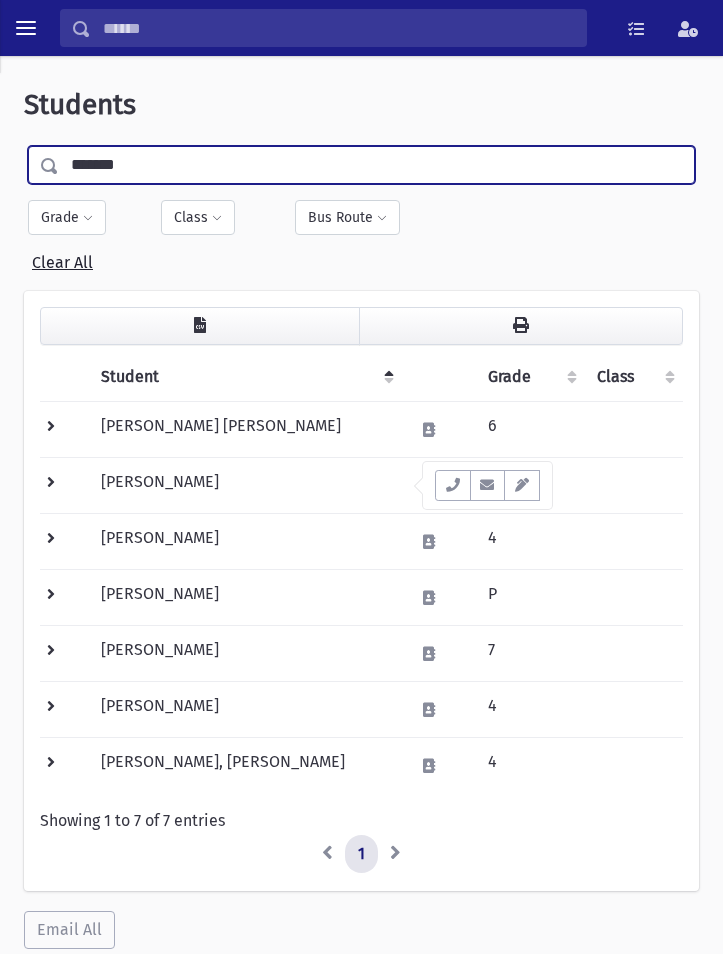 type on "*******" 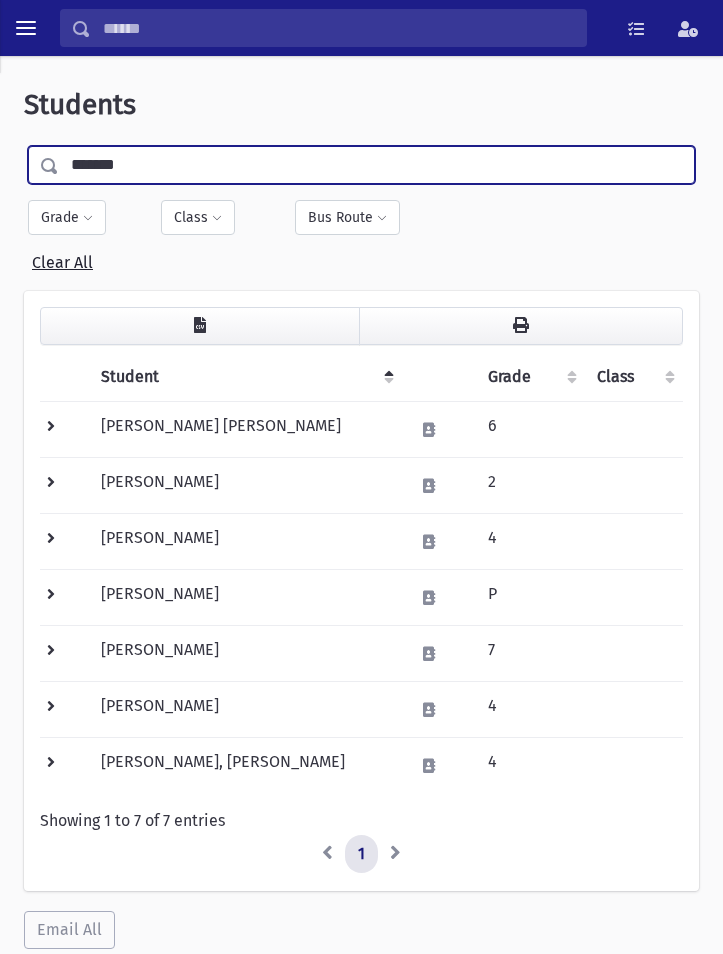 click at bounding box center [55, 161] 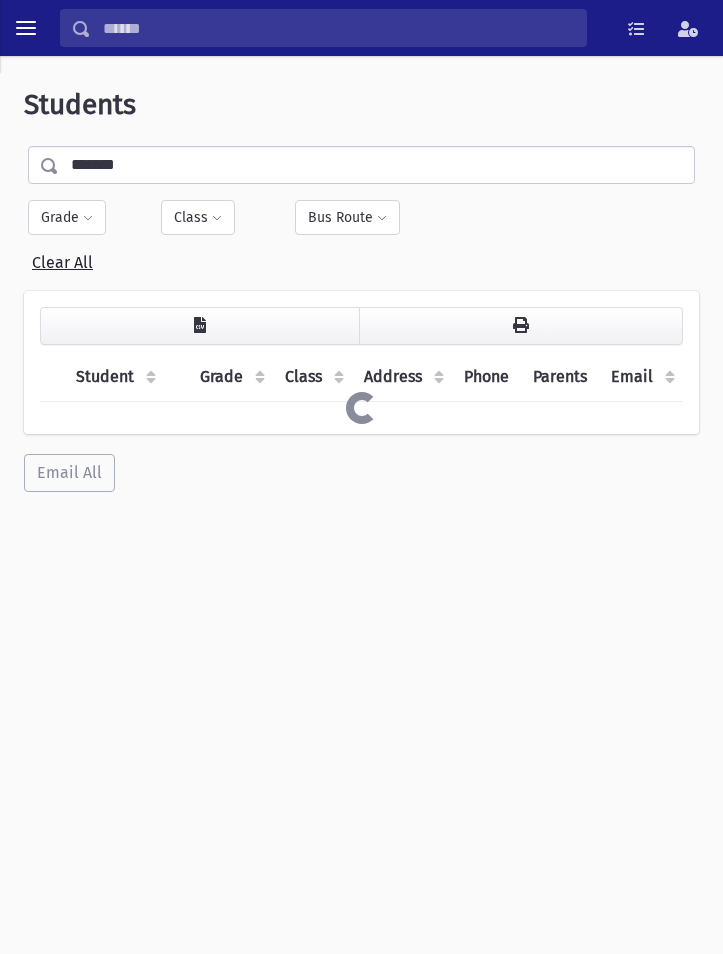 scroll, scrollTop: 0, scrollLeft: 0, axis: both 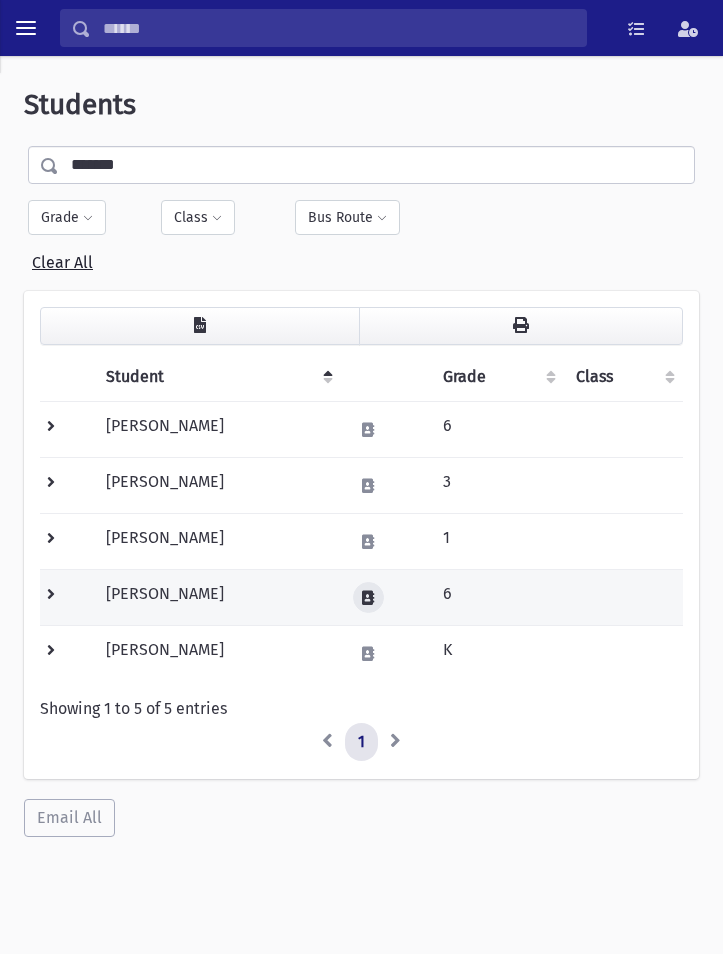 click at bounding box center [368, 597] 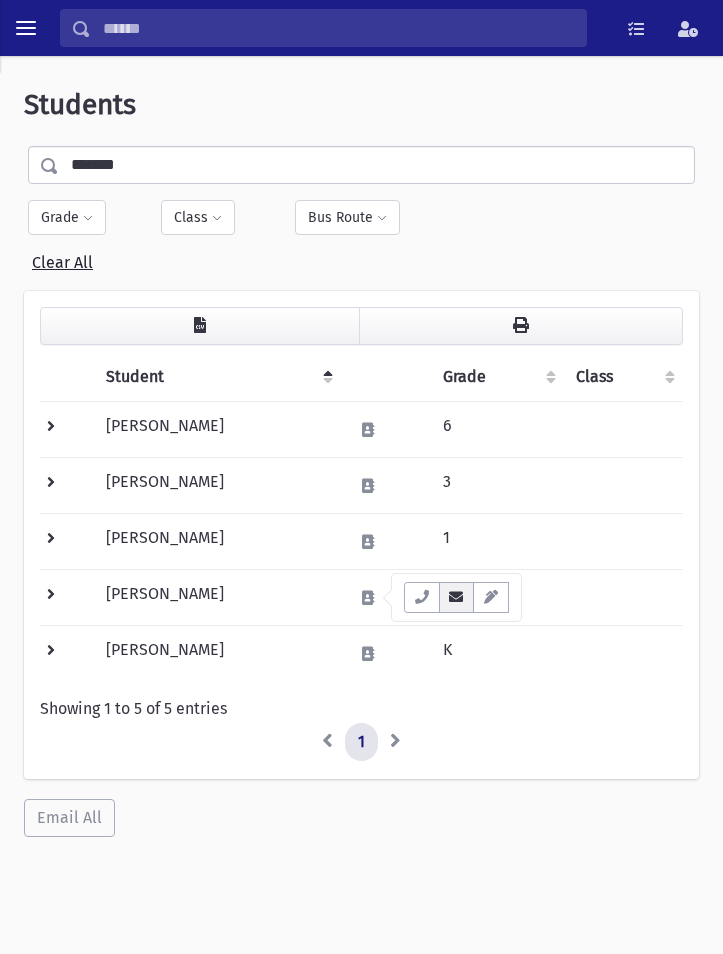 click at bounding box center [457, 597] 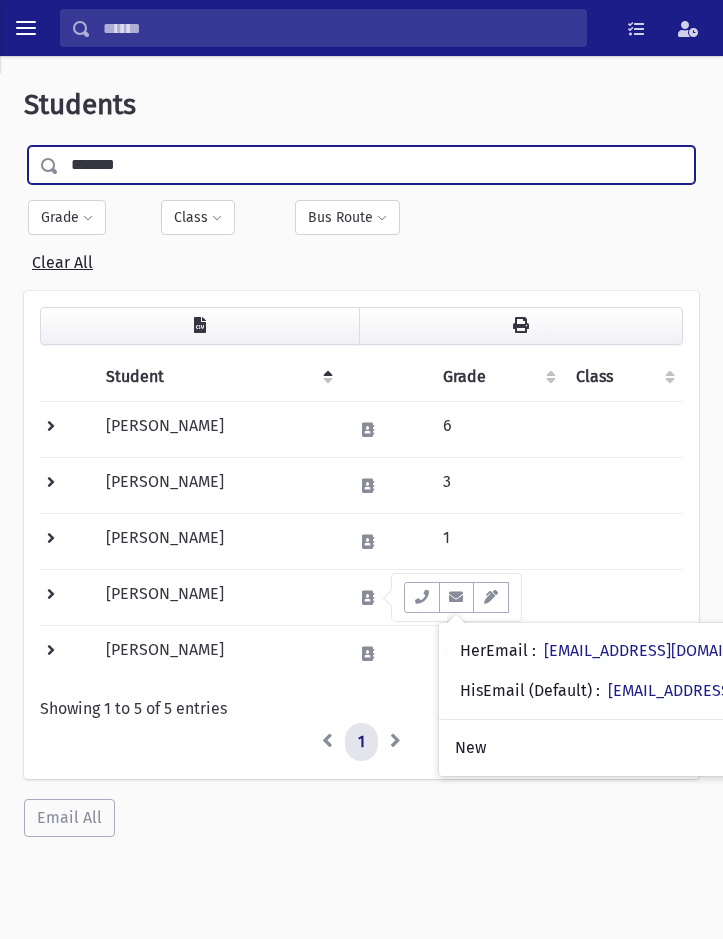drag, startPoint x: 166, startPoint y: 170, endPoint x: -227, endPoint y: 160, distance: 393.1272 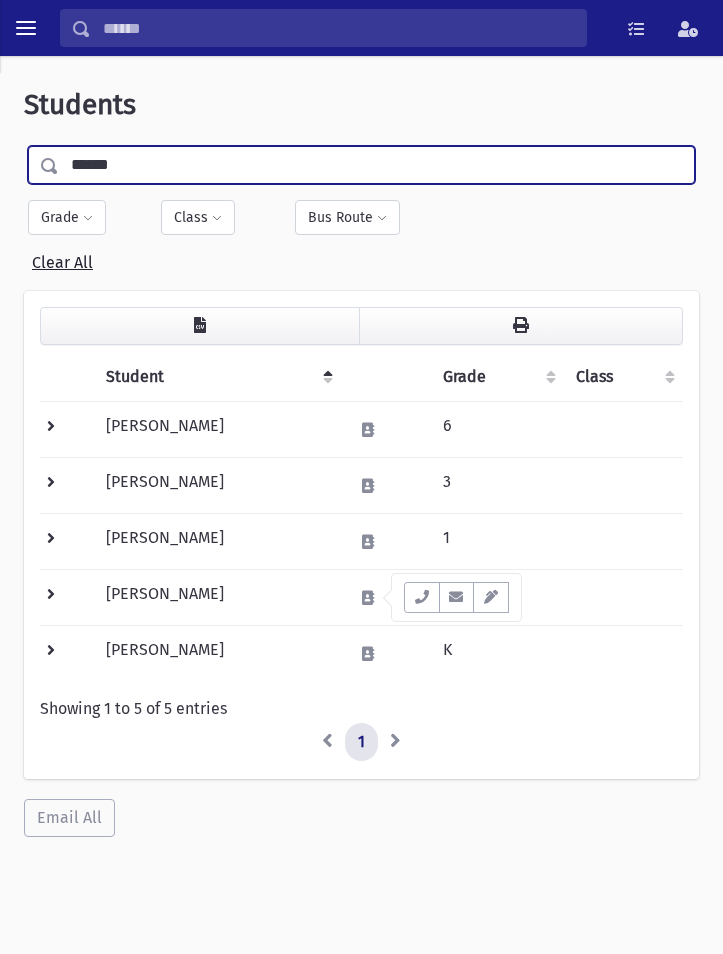 type on "******" 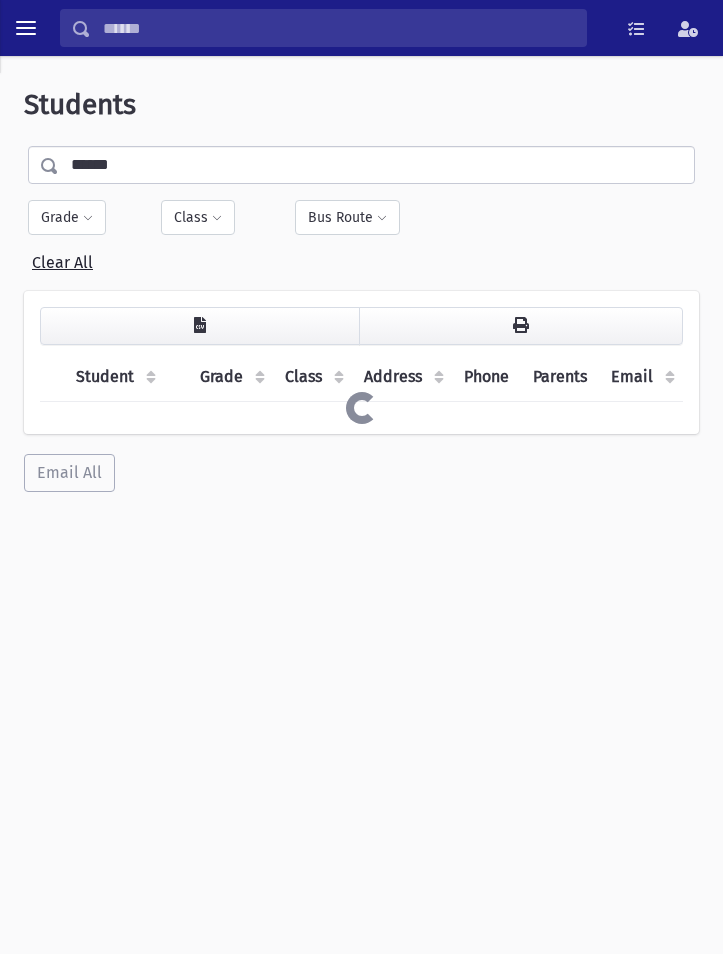 scroll, scrollTop: 0, scrollLeft: 0, axis: both 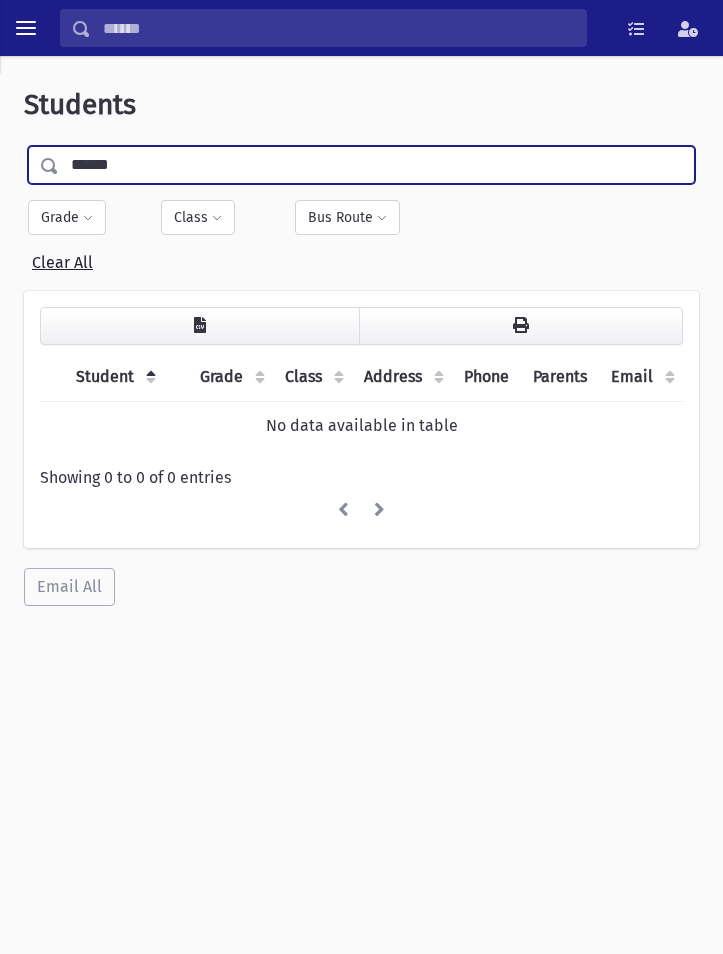 drag, startPoint x: 131, startPoint y: 166, endPoint x: 95, endPoint y: 163, distance: 36.124783 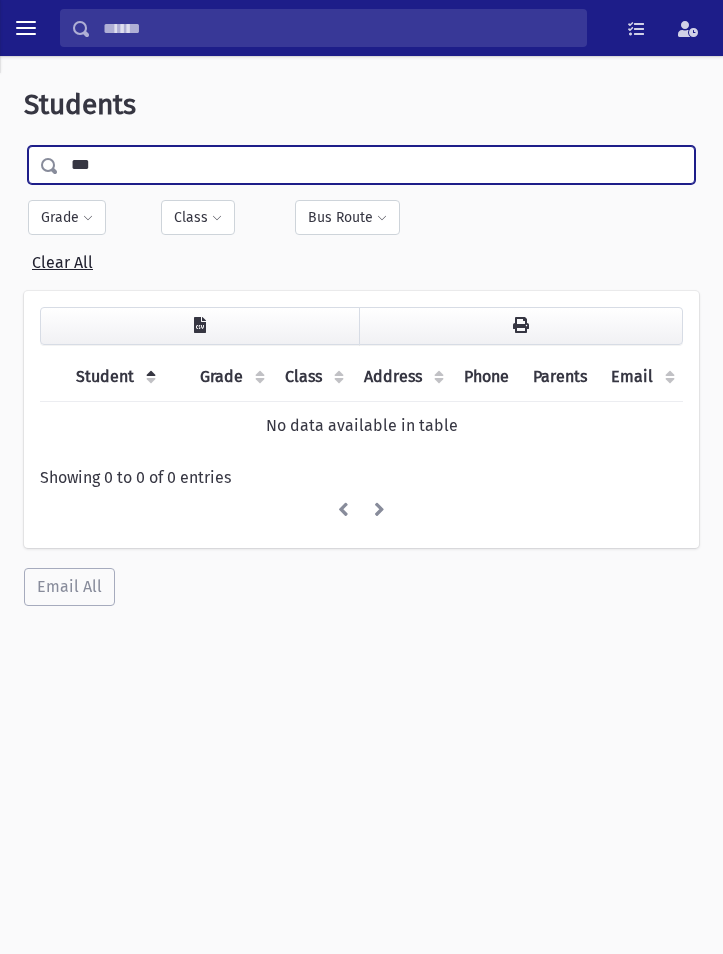 type on "***" 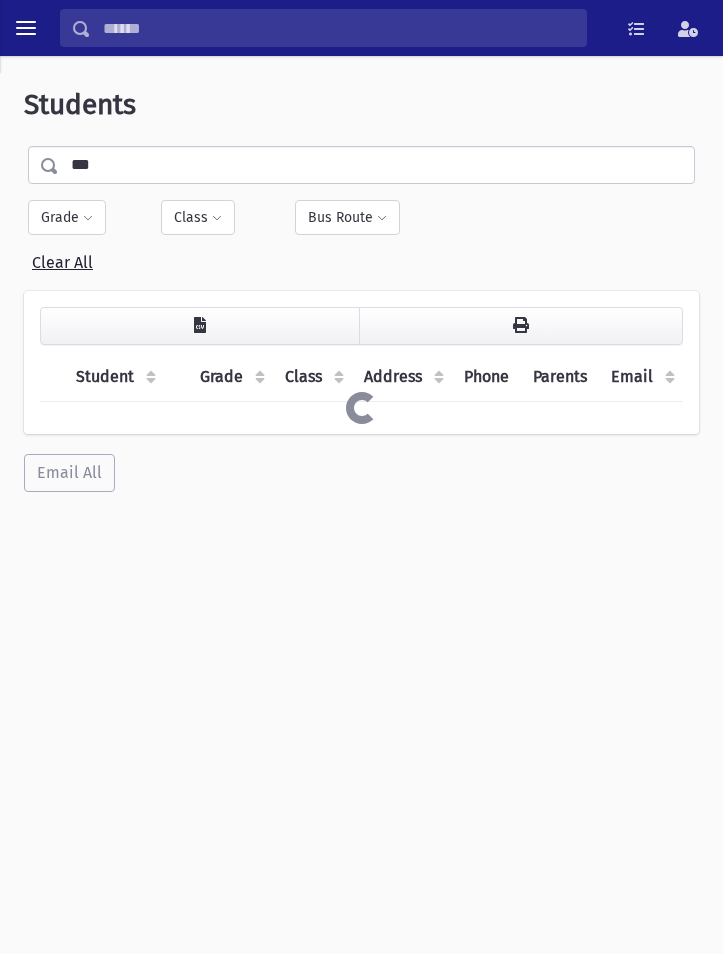 scroll, scrollTop: 0, scrollLeft: 0, axis: both 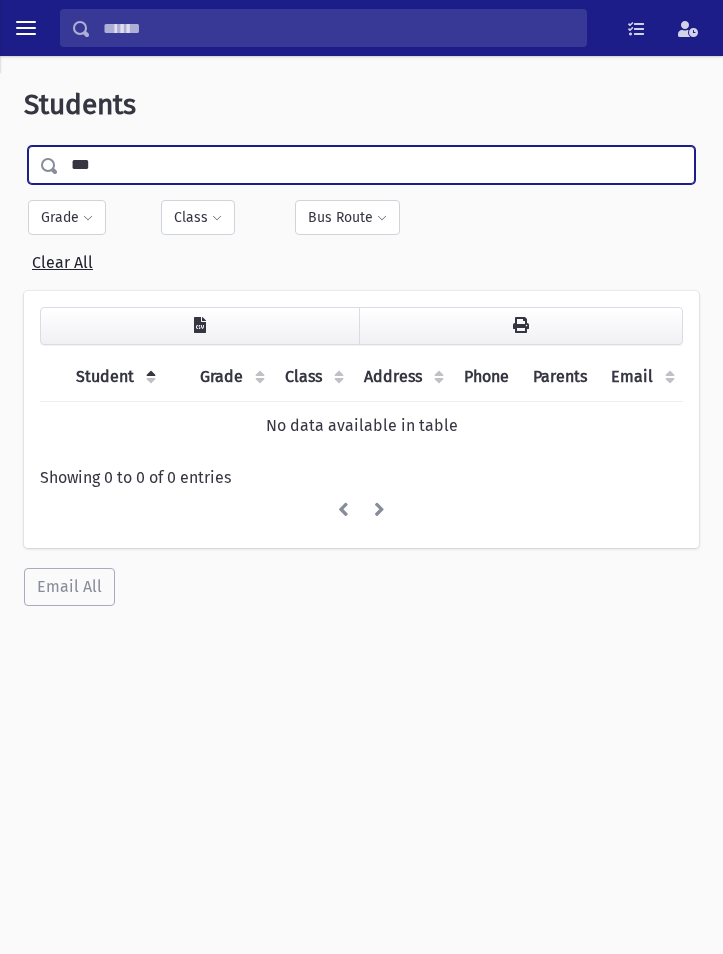 drag, startPoint x: 127, startPoint y: 169, endPoint x: -5, endPoint y: 172, distance: 132.03409 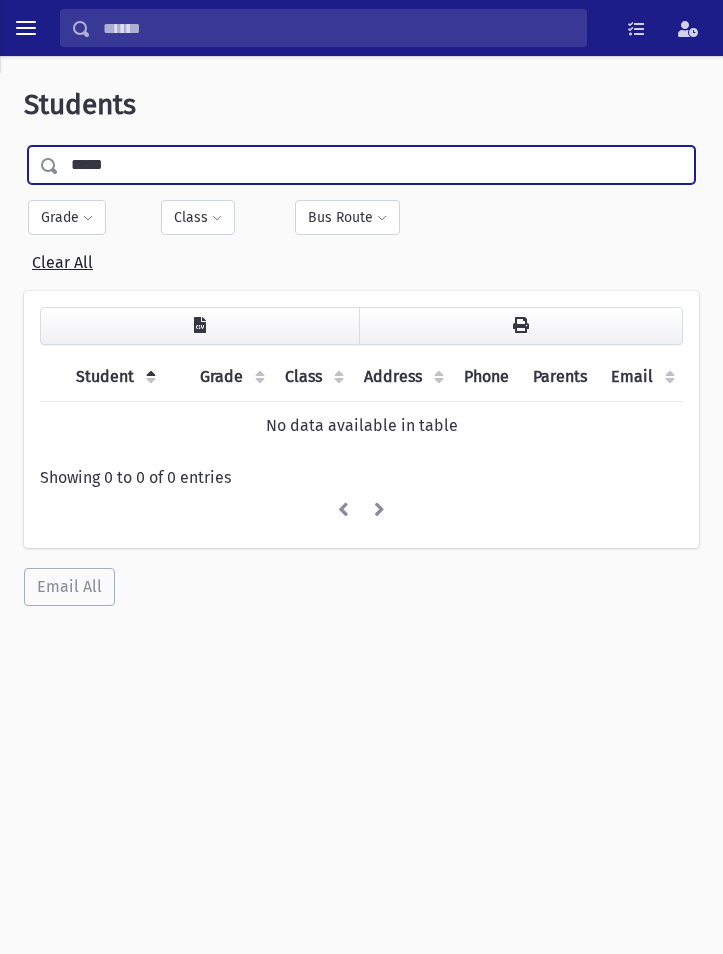 type on "*****" 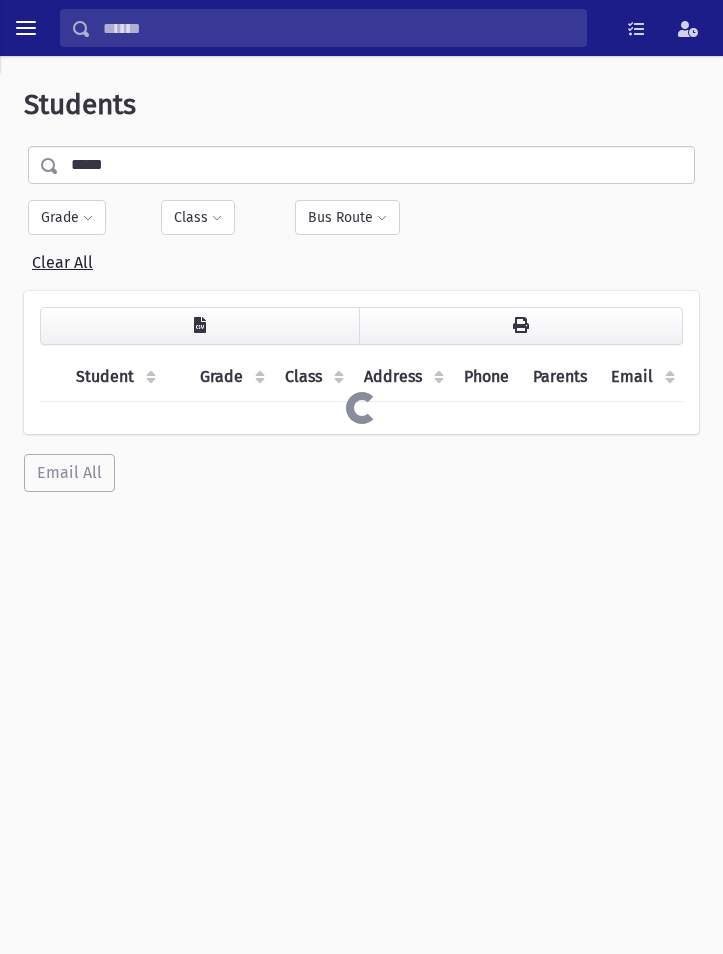 scroll, scrollTop: 0, scrollLeft: 0, axis: both 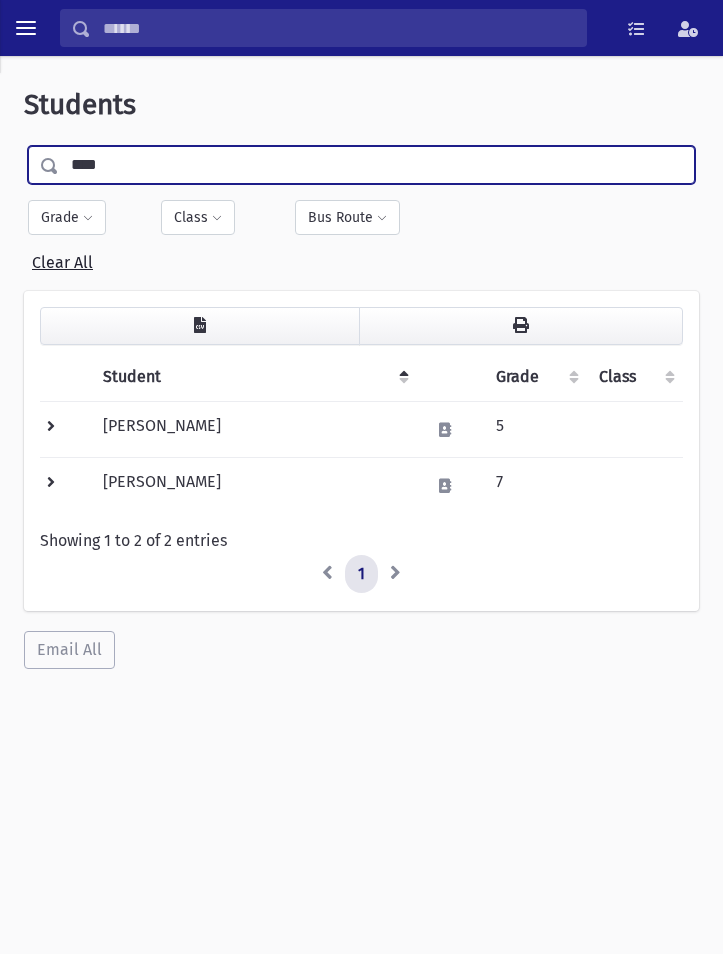 type on "****" 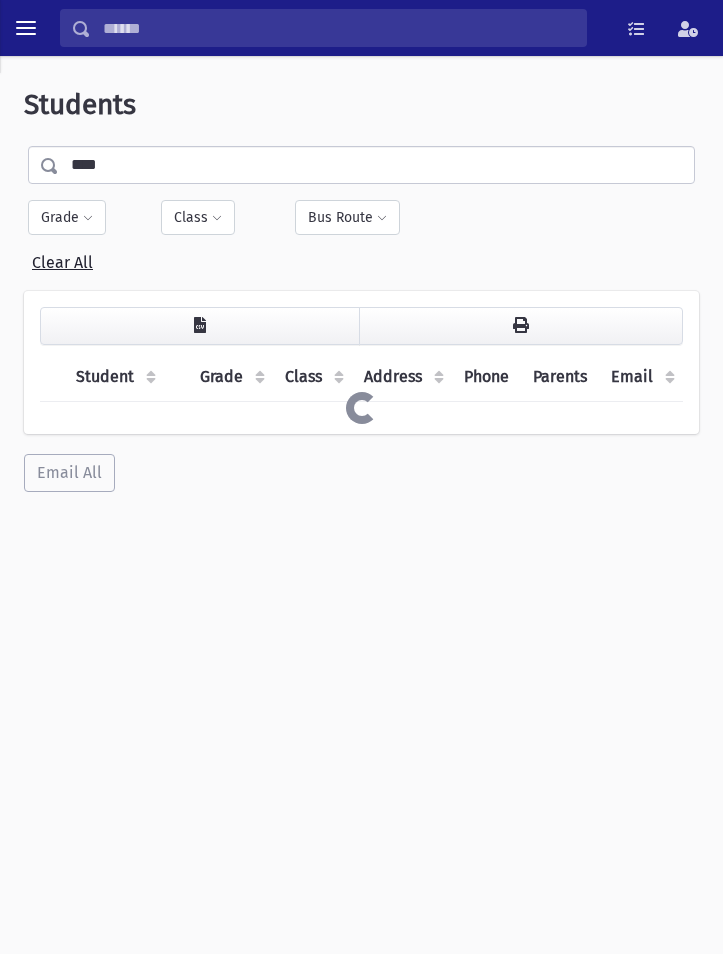 scroll, scrollTop: 0, scrollLeft: 0, axis: both 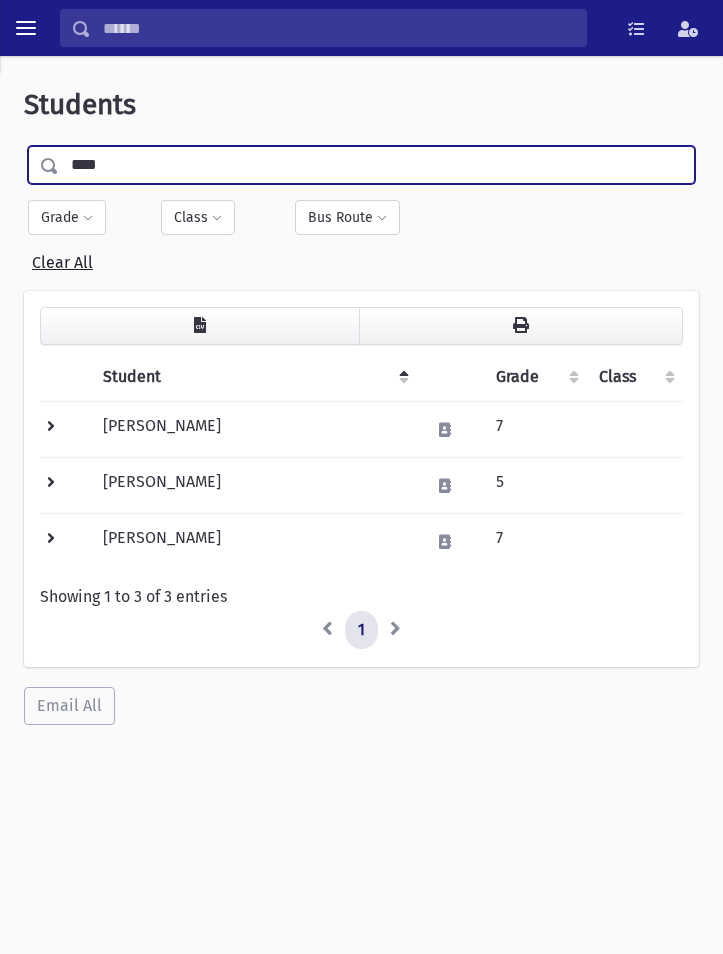 drag, startPoint x: 122, startPoint y: 165, endPoint x: 0, endPoint y: 146, distance: 123.47064 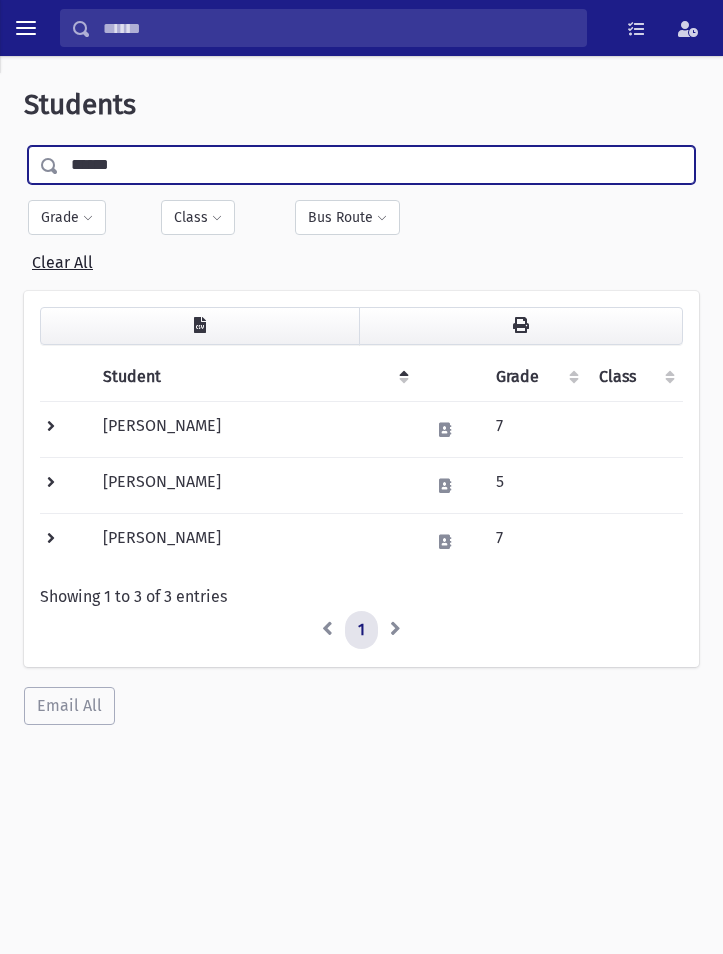 type on "******" 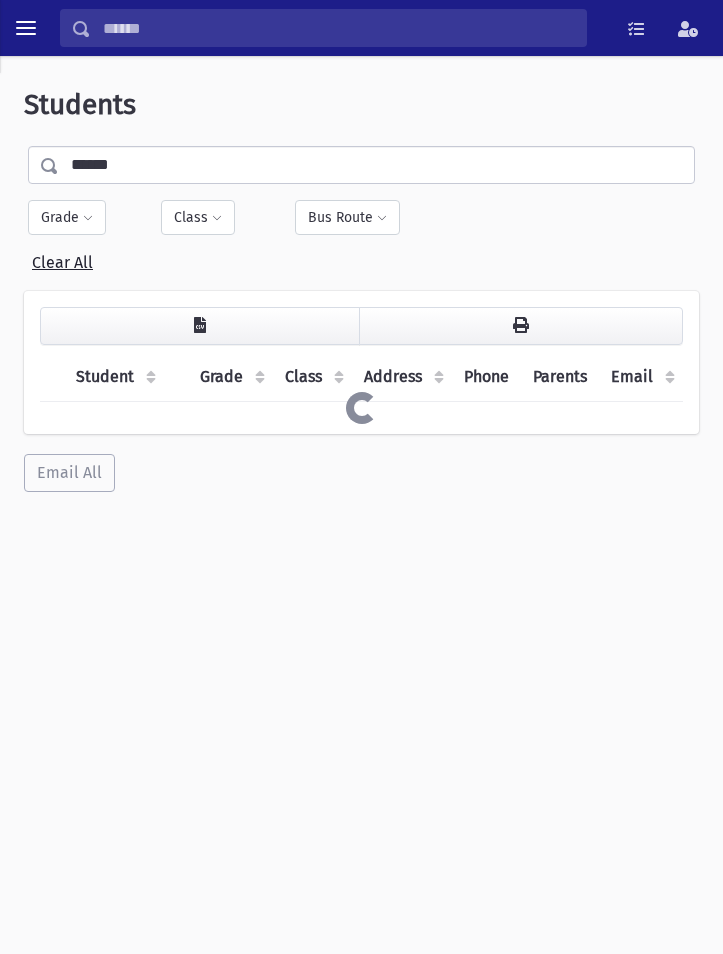scroll, scrollTop: 0, scrollLeft: 0, axis: both 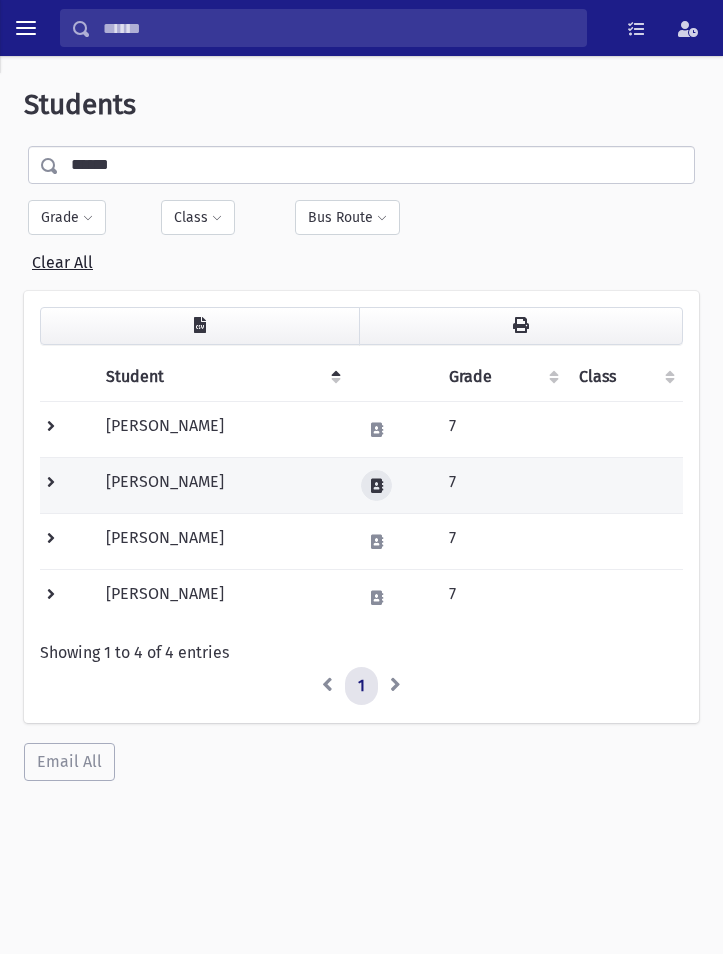 click at bounding box center [377, 486] 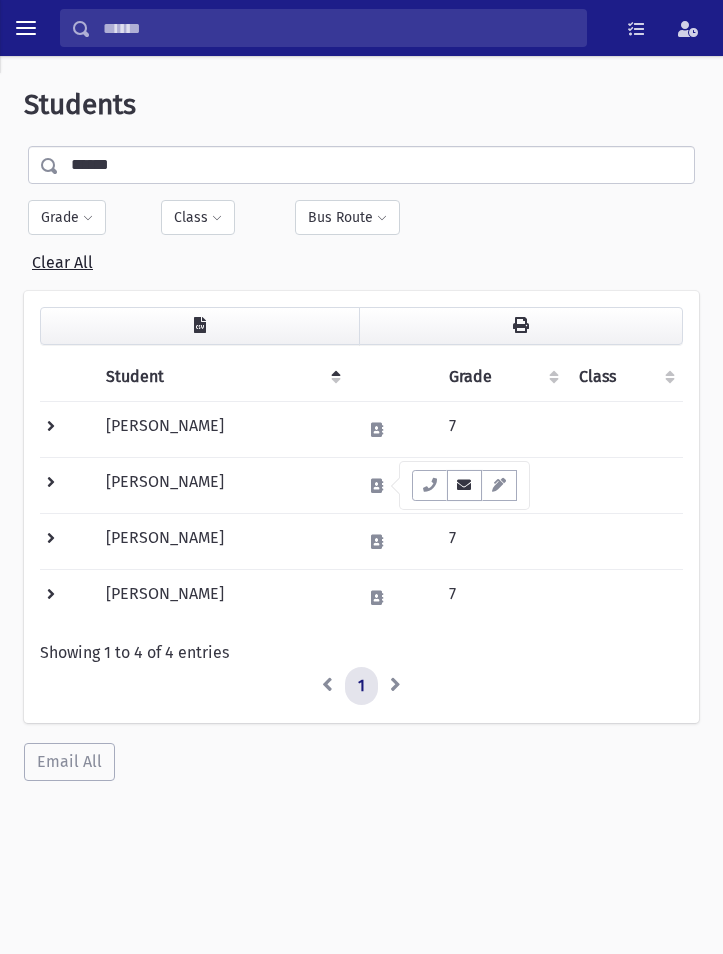 click at bounding box center [465, 485] 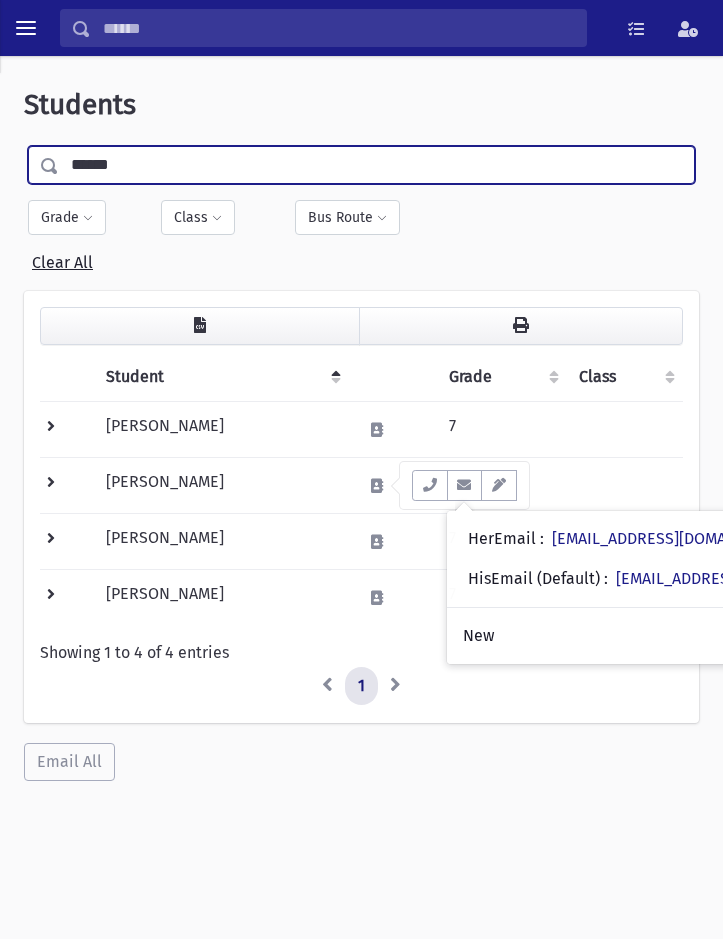 drag, startPoint x: 149, startPoint y: 156, endPoint x: -252, endPoint y: 198, distance: 403.1935 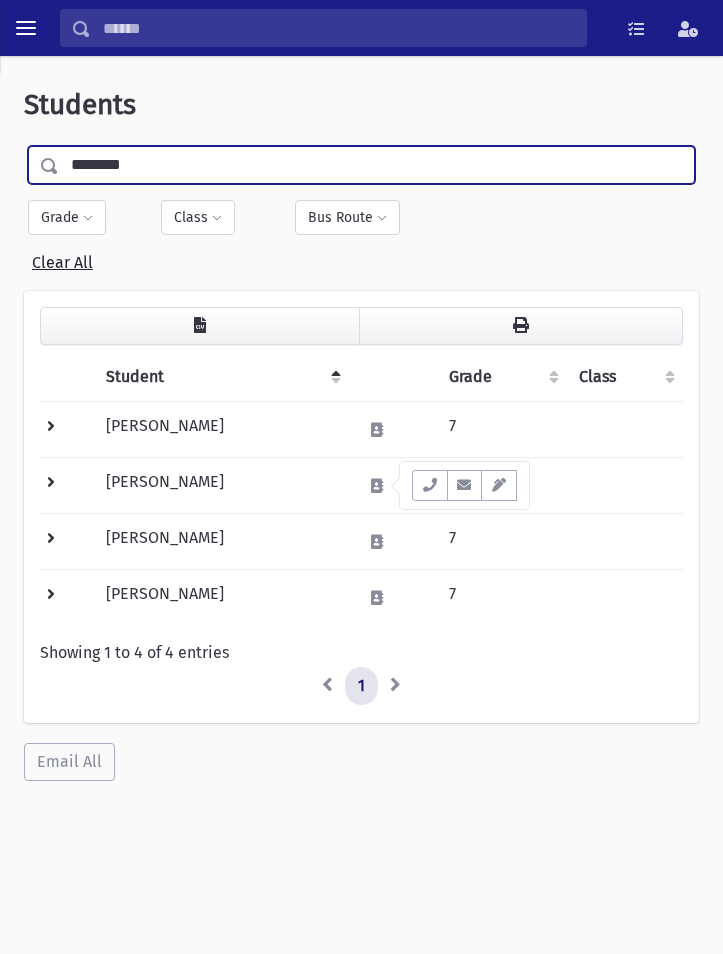 type on "********" 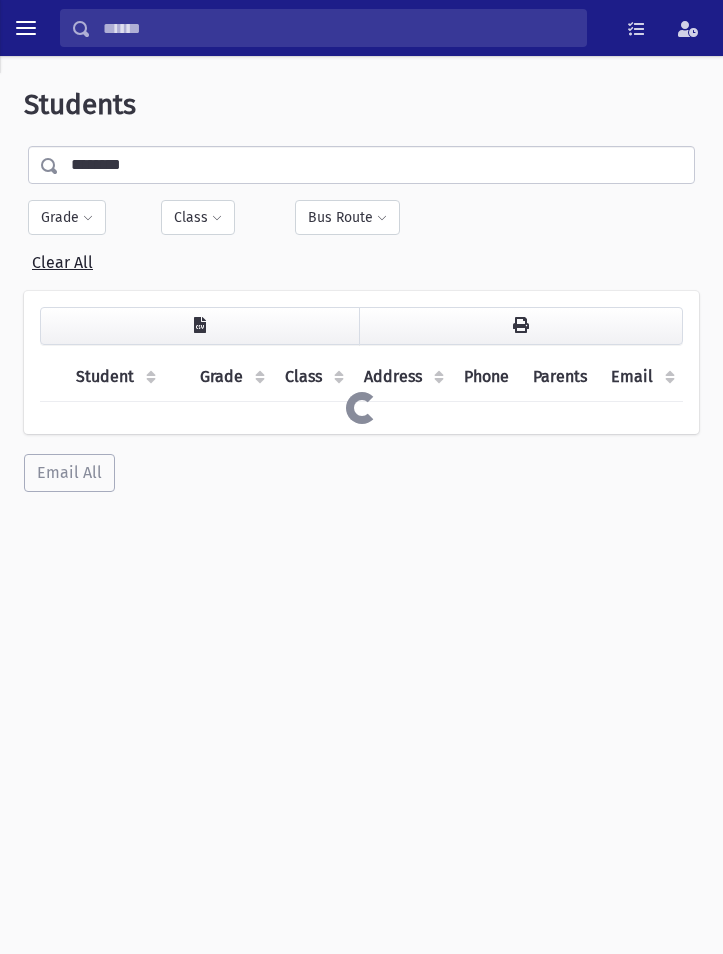 scroll, scrollTop: 0, scrollLeft: 0, axis: both 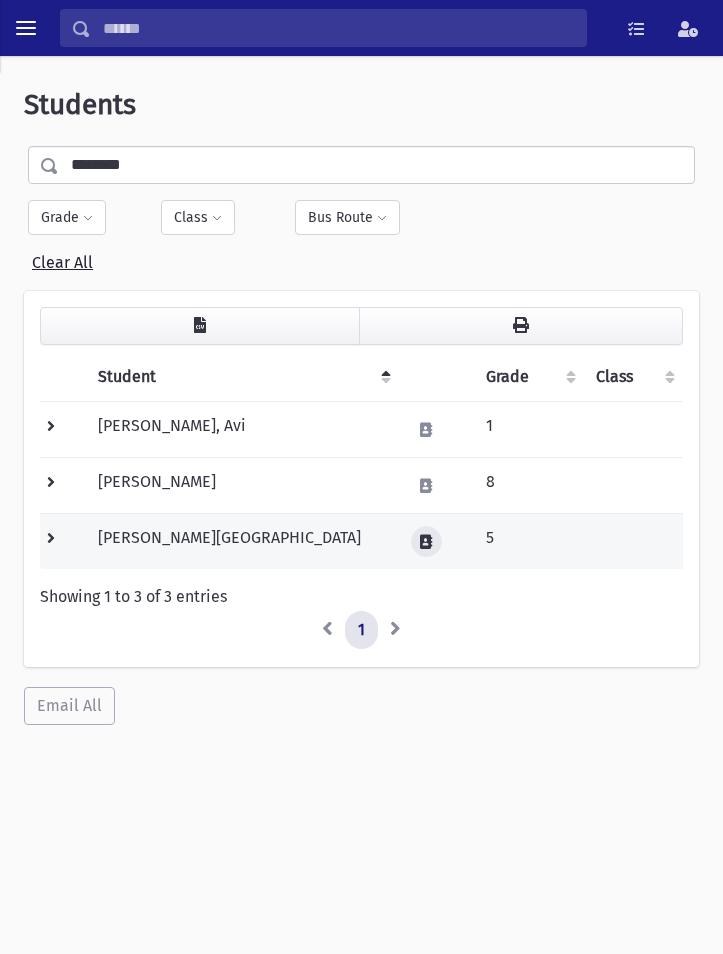 click at bounding box center [426, 542] 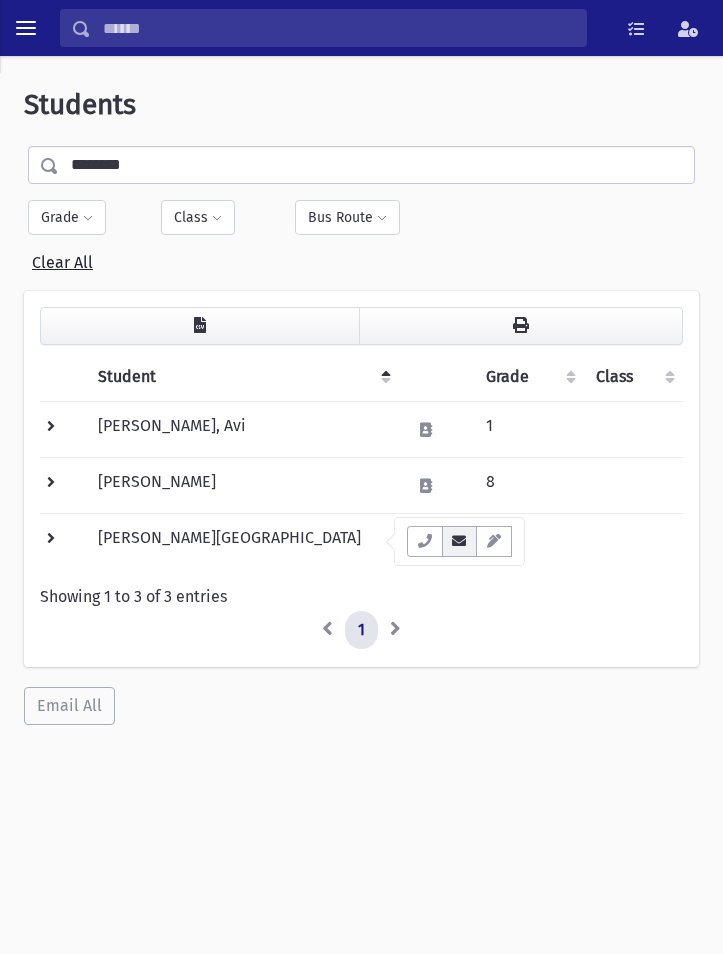 click at bounding box center [460, 541] 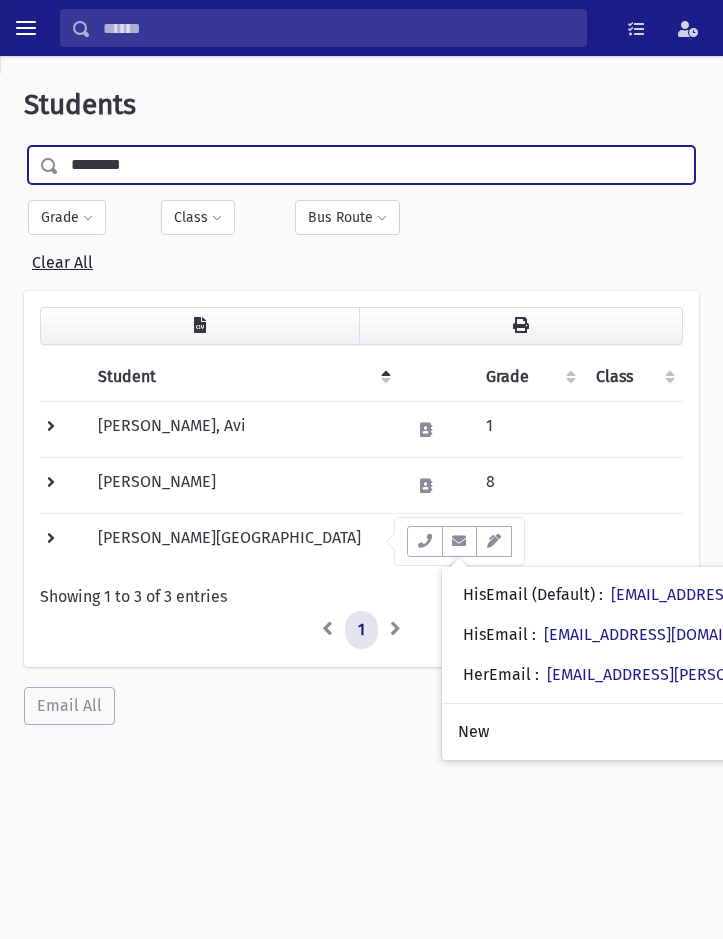 drag, startPoint x: 167, startPoint y: 158, endPoint x: -183, endPoint y: 226, distance: 356.54453 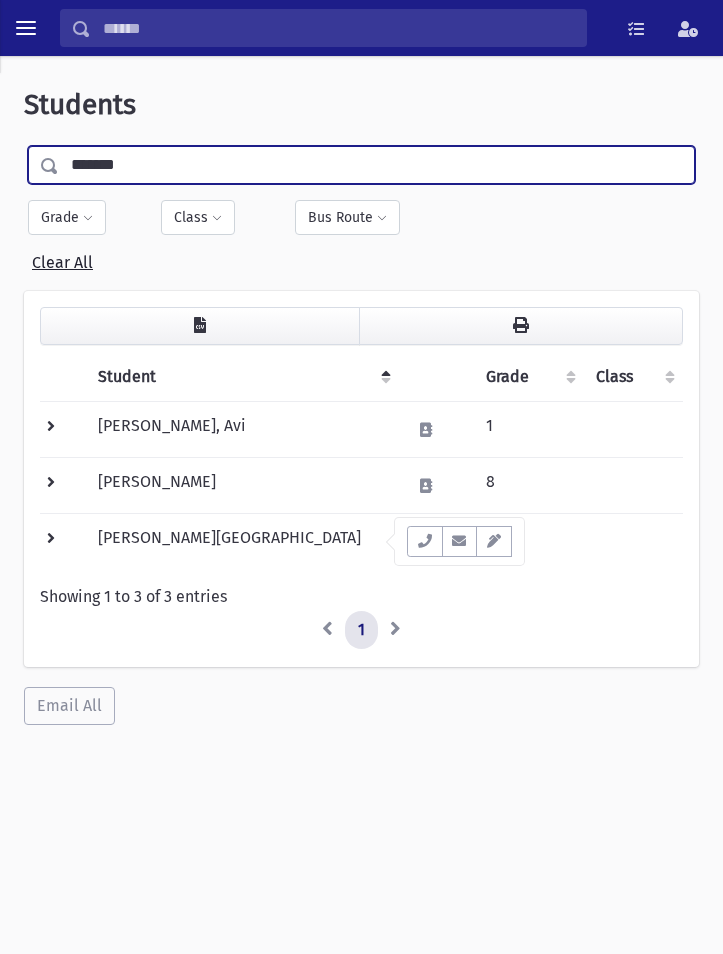 type on "*******" 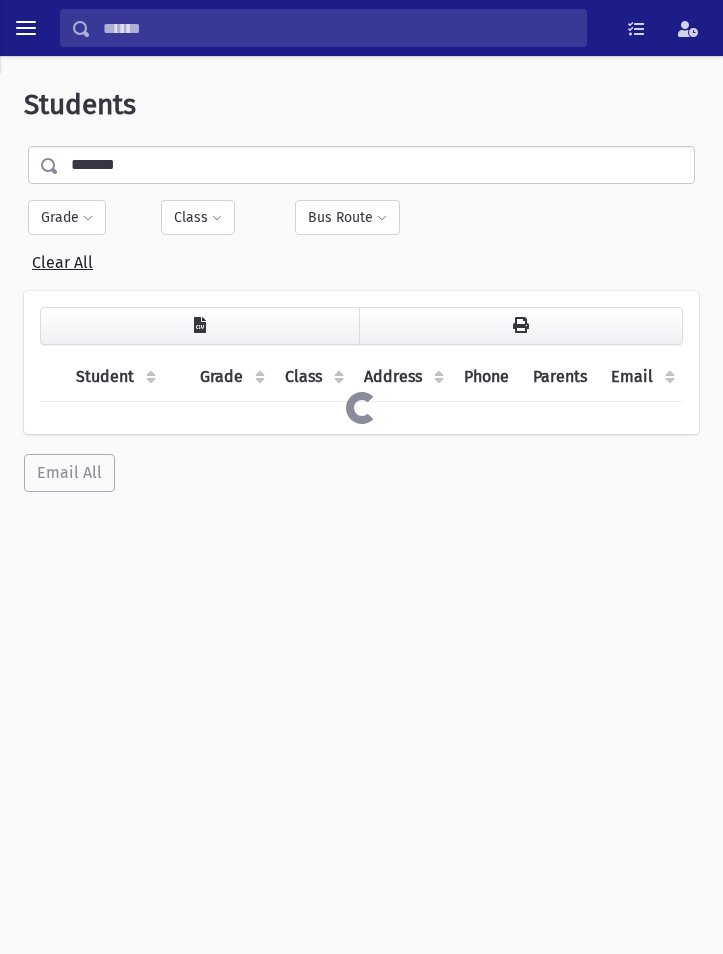 scroll, scrollTop: 0, scrollLeft: 0, axis: both 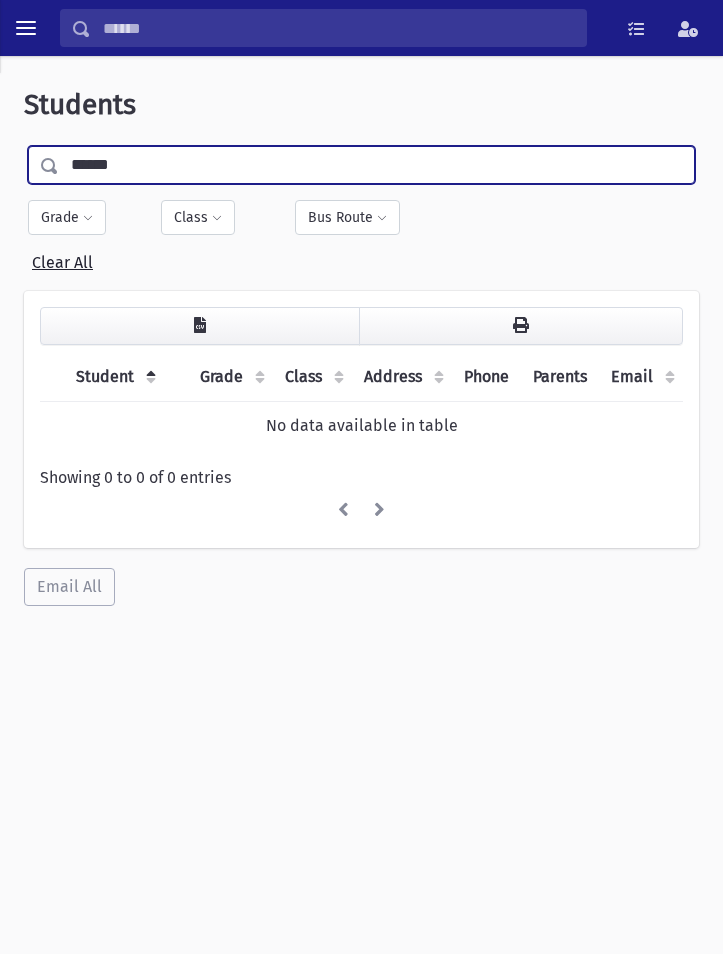 type on "******" 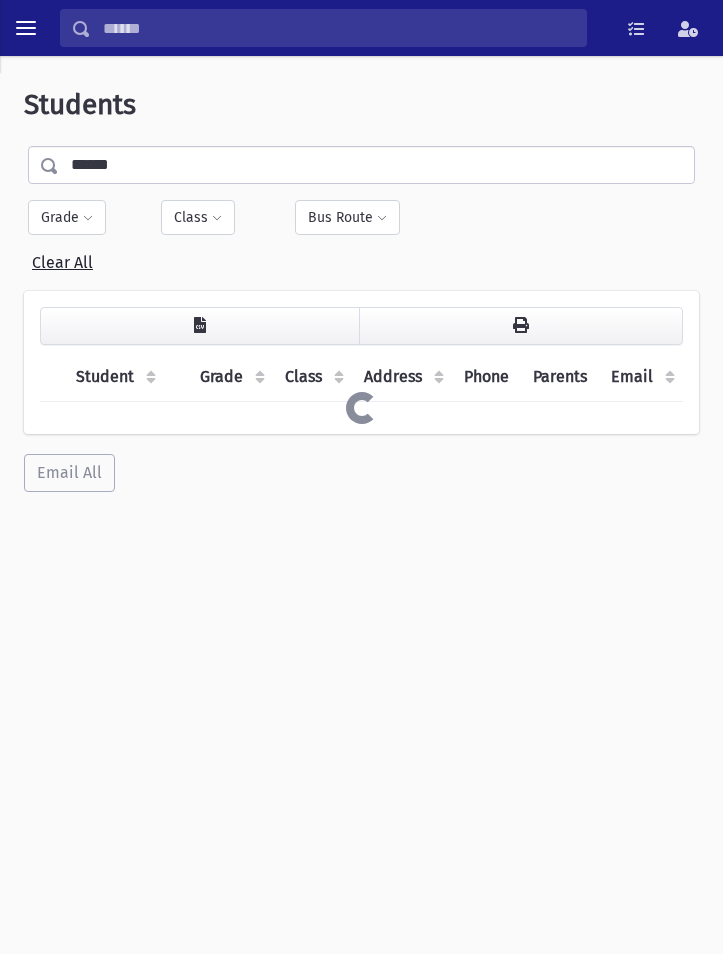 scroll, scrollTop: 0, scrollLeft: 0, axis: both 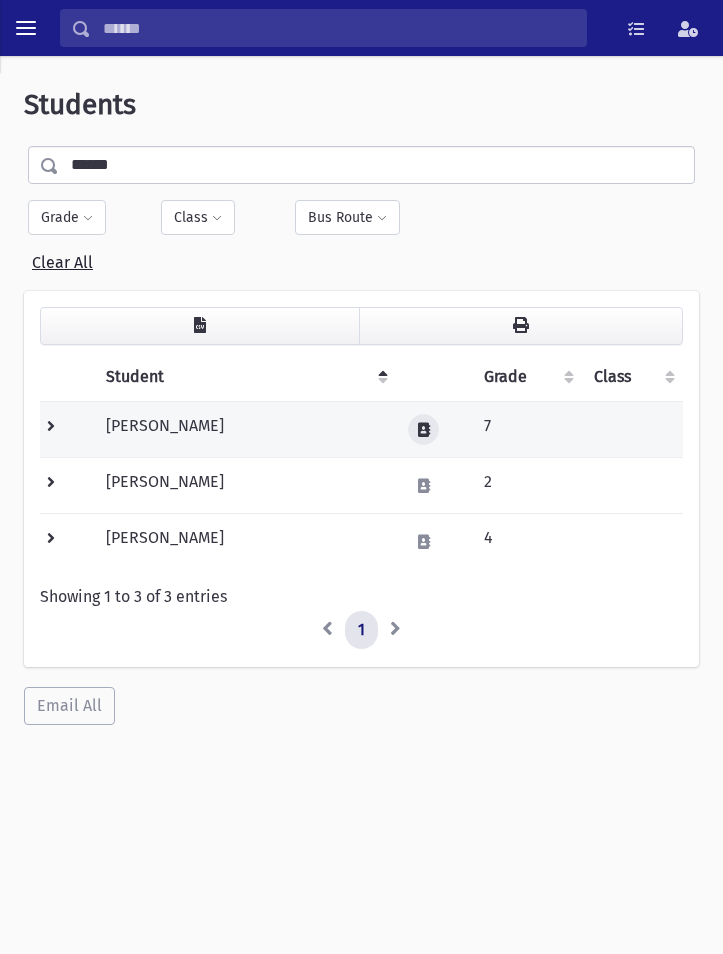 click at bounding box center (423, 429) 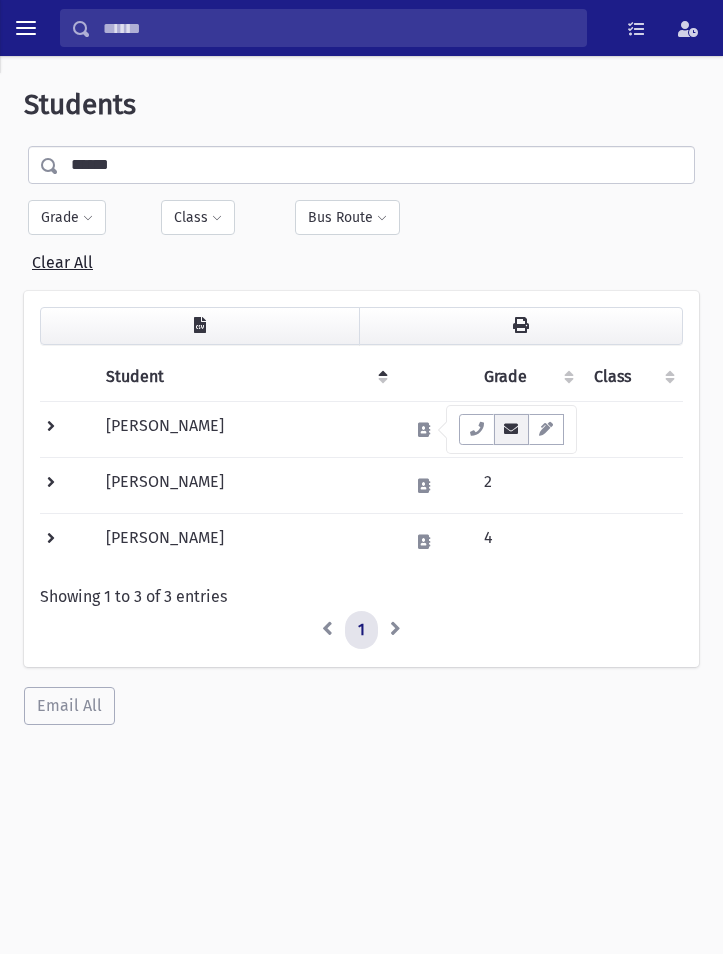 click at bounding box center [512, 429] 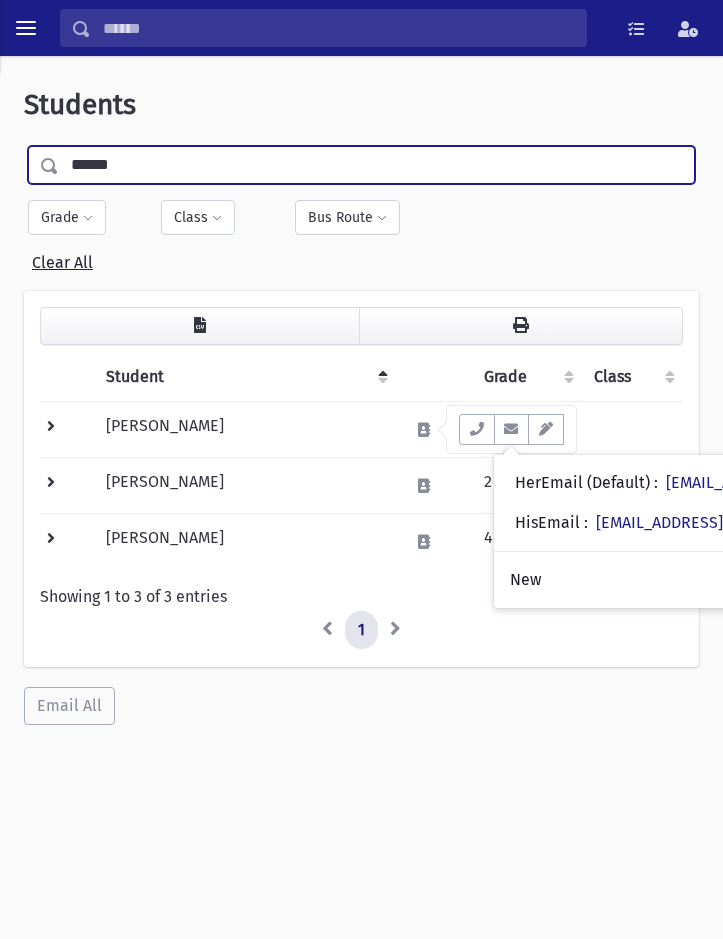 drag, startPoint x: 187, startPoint y: 158, endPoint x: -91, endPoint y: 194, distance: 280.32126 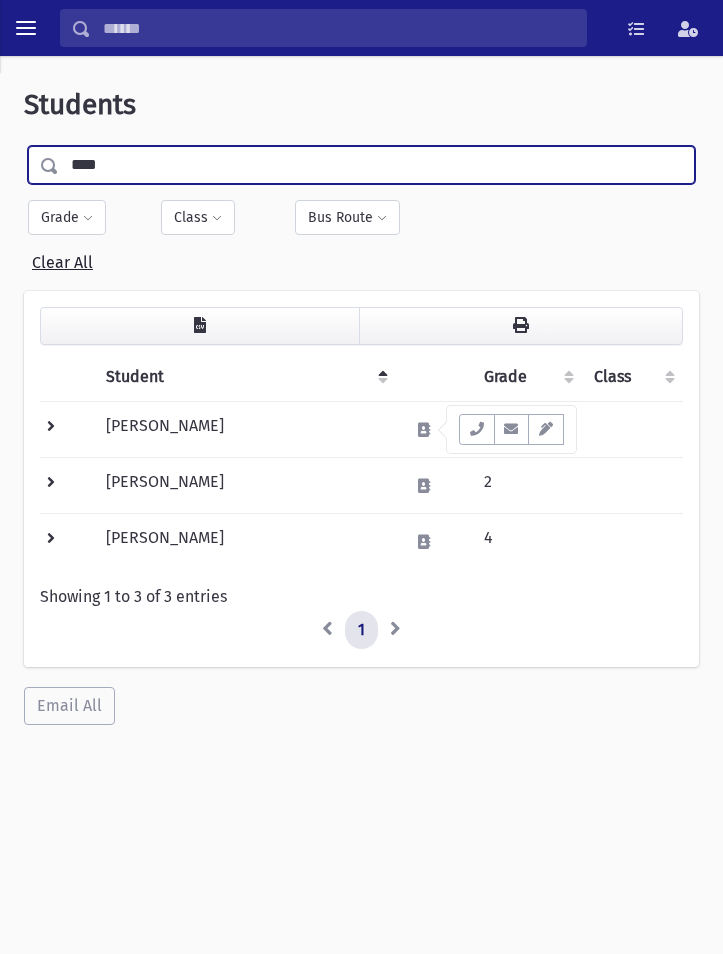 type on "****" 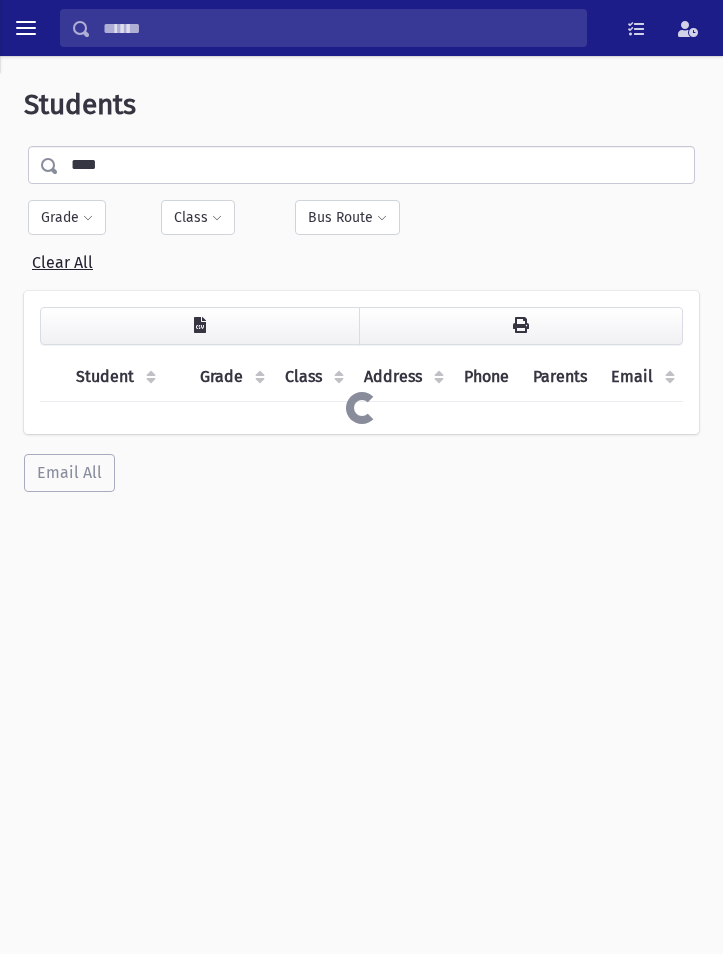 scroll, scrollTop: 0, scrollLeft: 0, axis: both 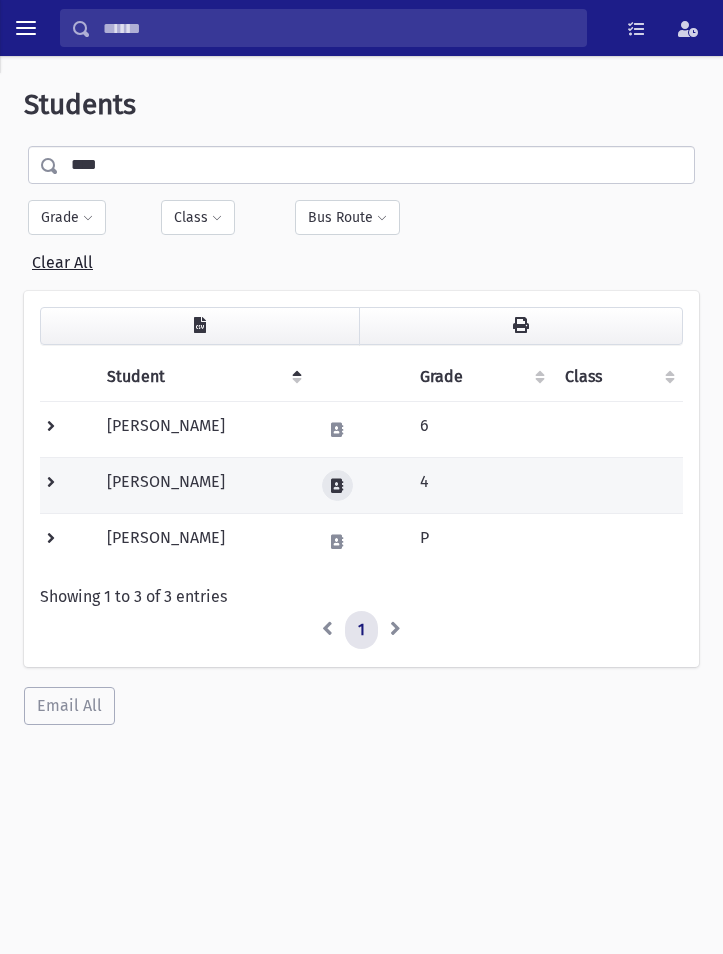 click at bounding box center [337, 486] 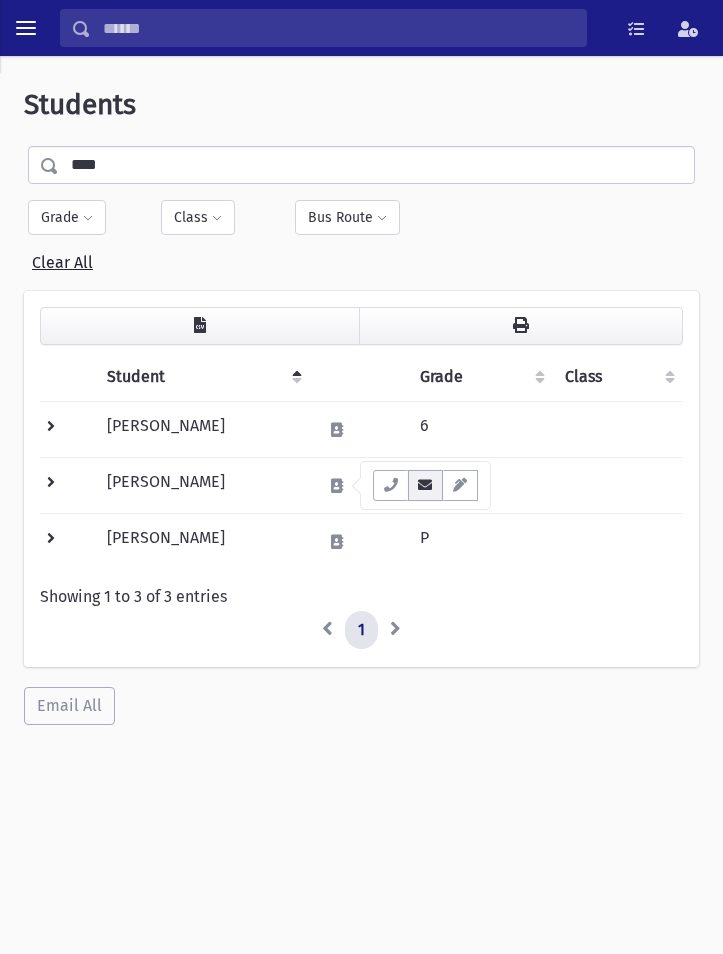 click at bounding box center [426, 485] 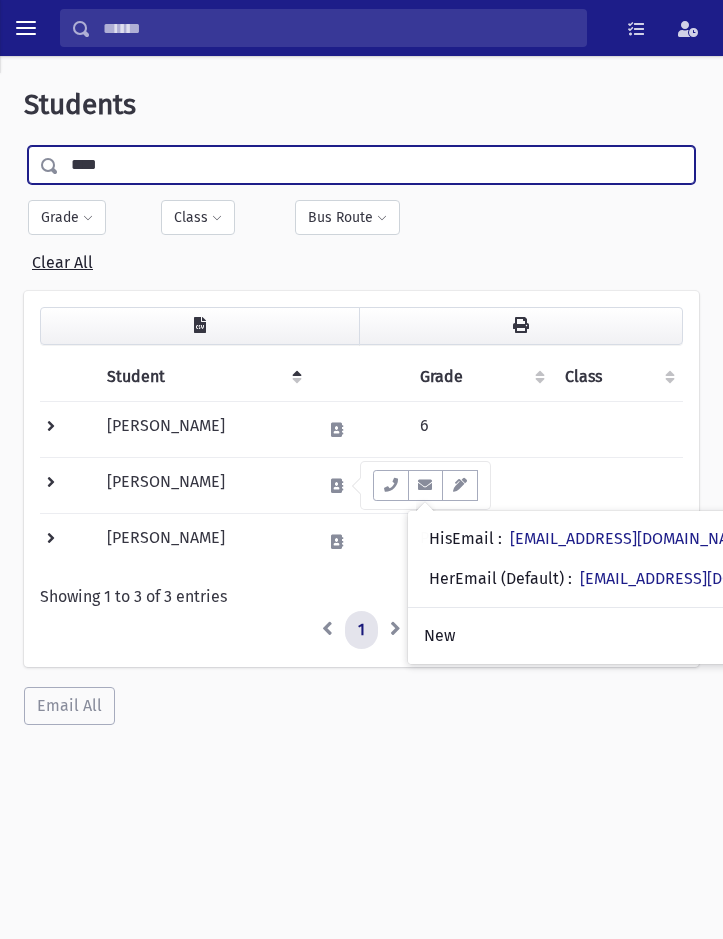 drag, startPoint x: 147, startPoint y: 168, endPoint x: -424, endPoint y: 252, distance: 577.14557 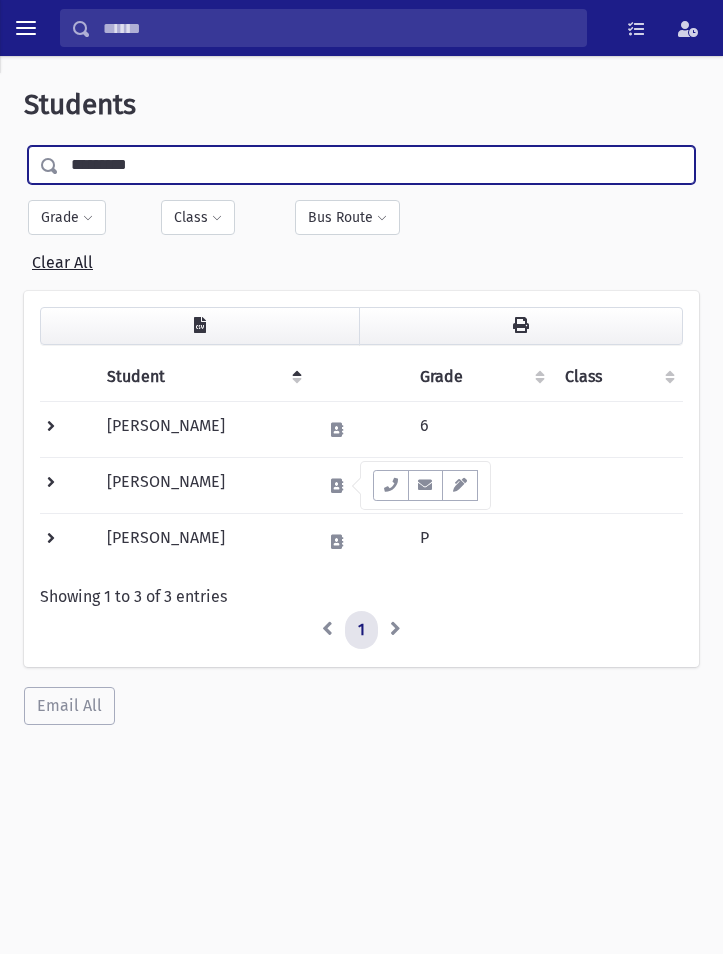 type on "*********" 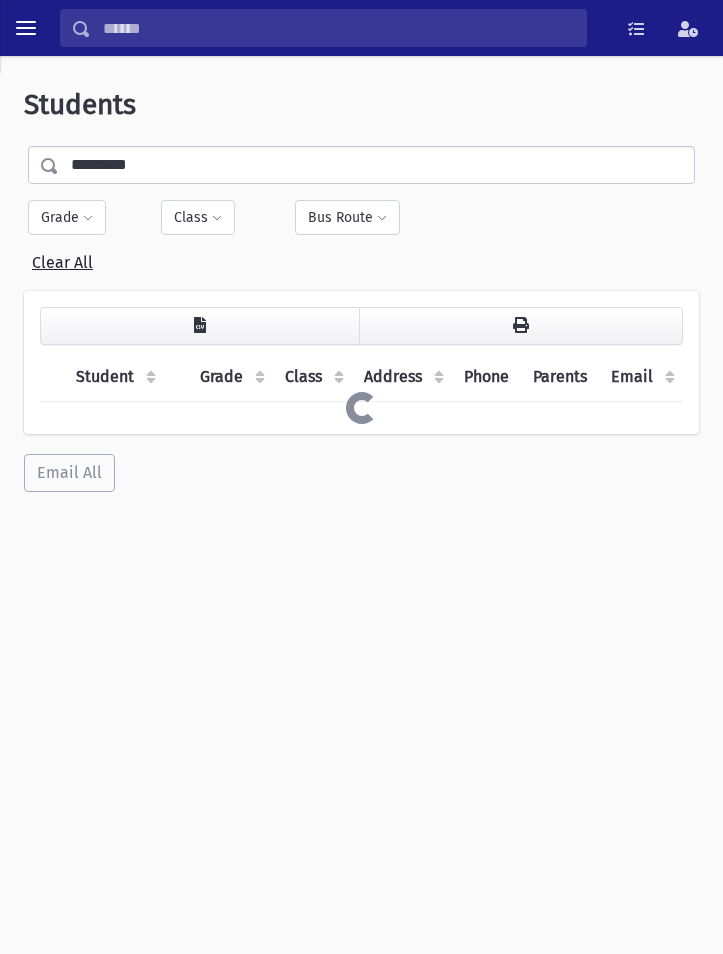 scroll, scrollTop: 0, scrollLeft: 0, axis: both 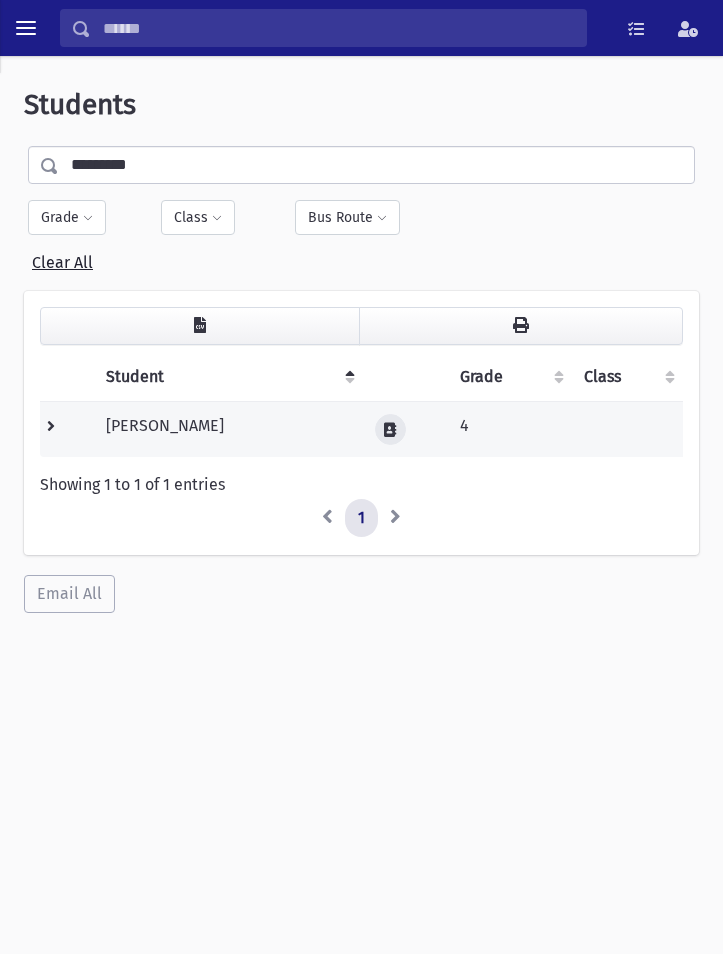 click at bounding box center [390, 429] 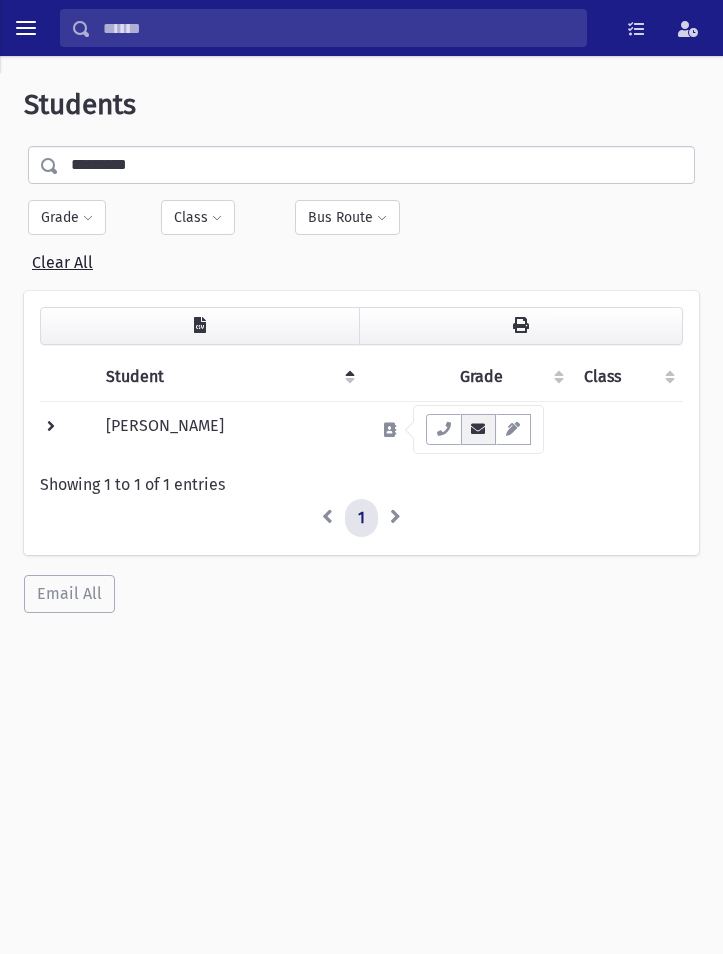 click at bounding box center (479, 429) 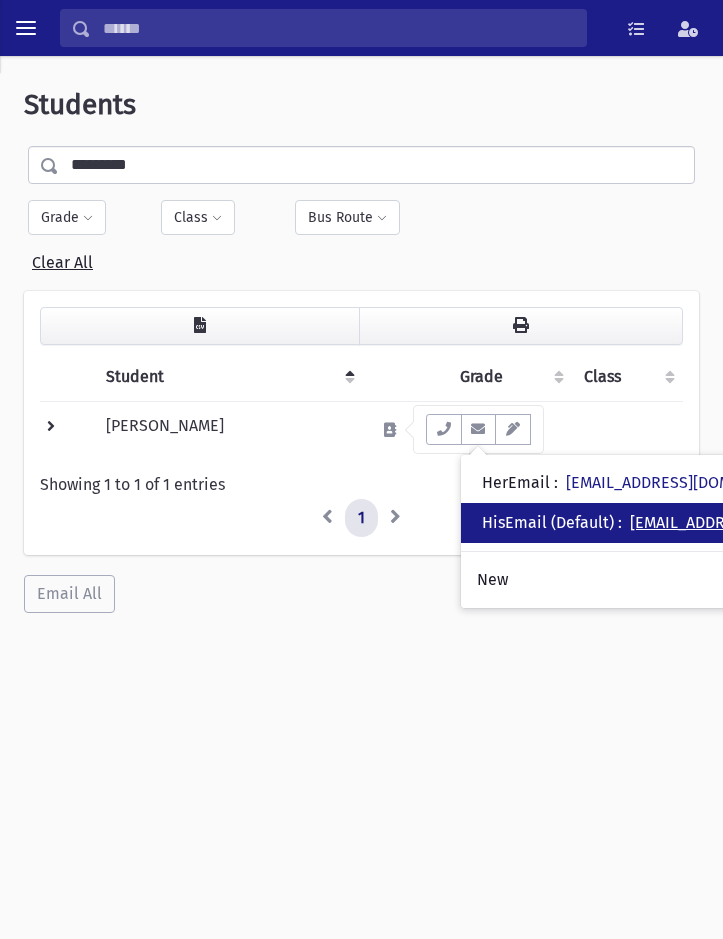drag, startPoint x: 683, startPoint y: 512, endPoint x: 680, endPoint y: 526, distance: 14.3178215 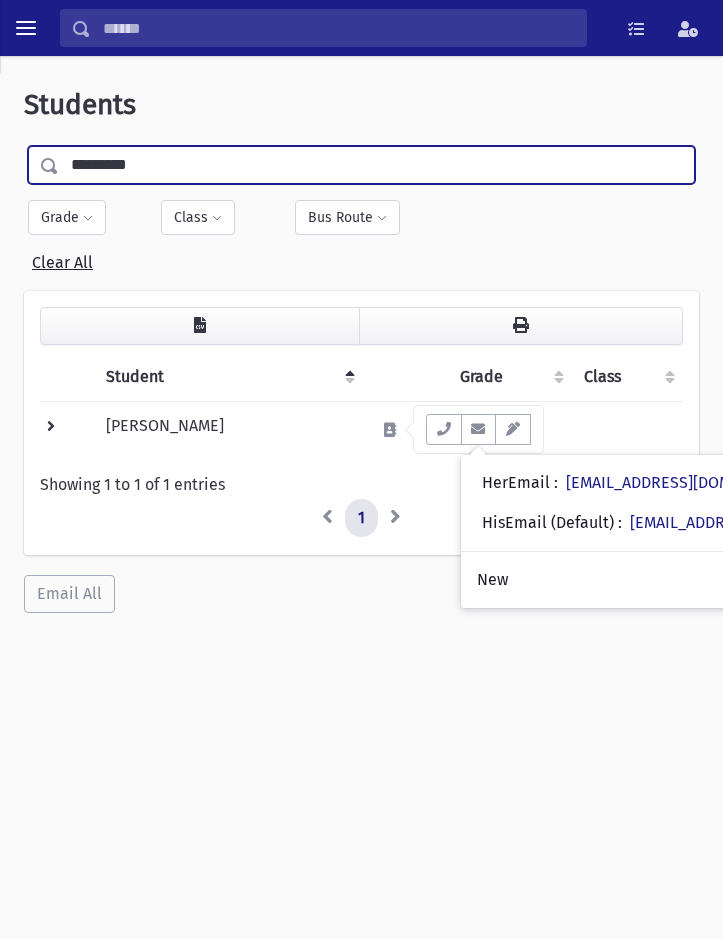 drag, startPoint x: 178, startPoint y: 161, endPoint x: -404, endPoint y: 221, distance: 585.0846 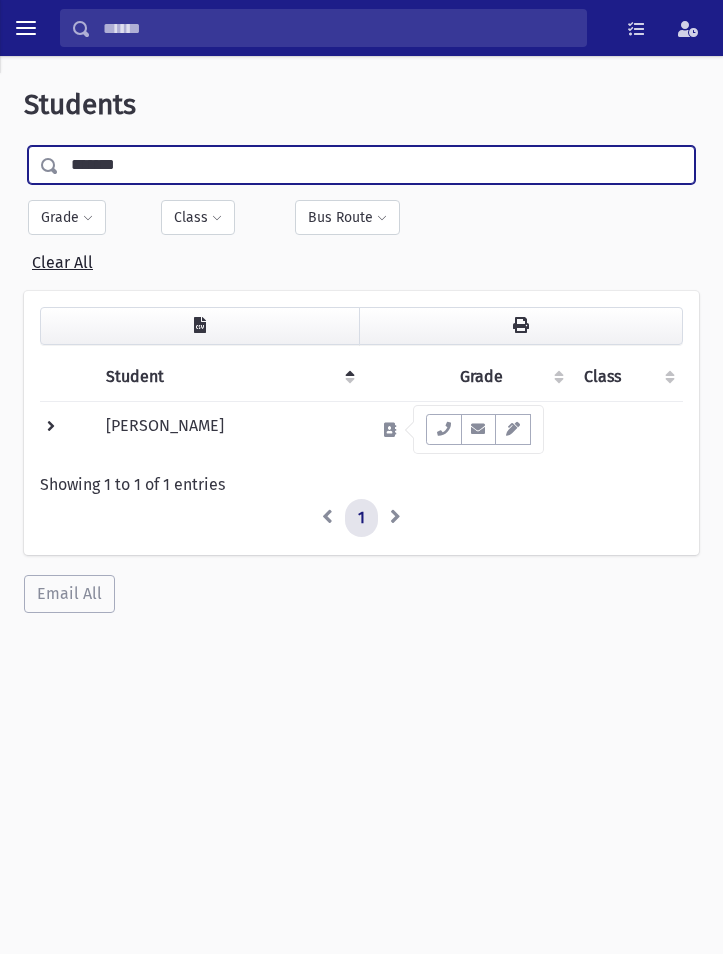 type on "*******" 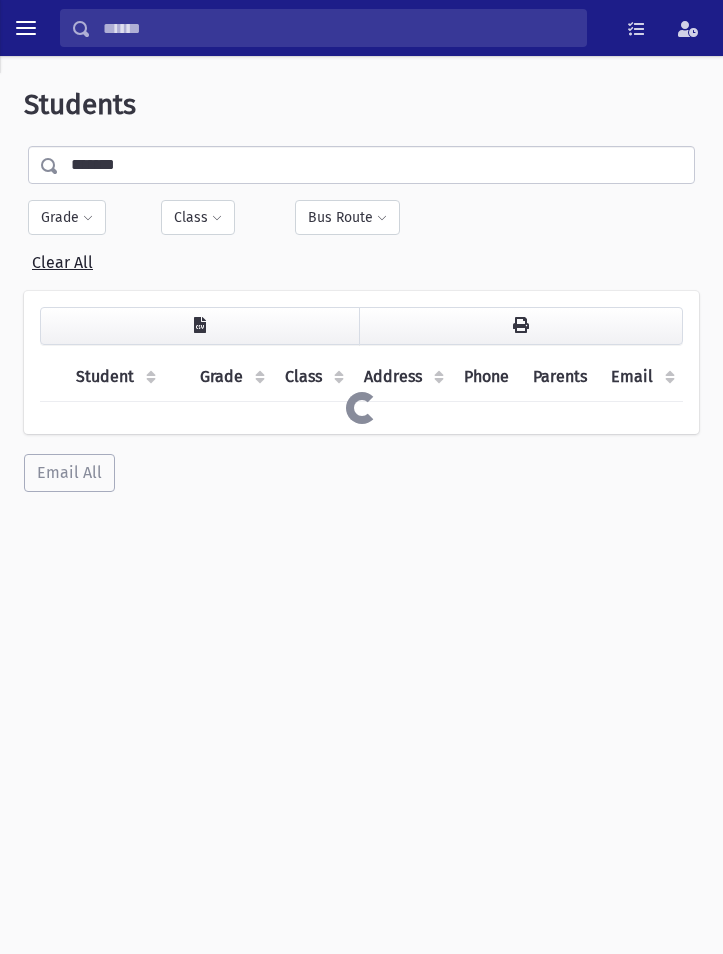scroll, scrollTop: 0, scrollLeft: 0, axis: both 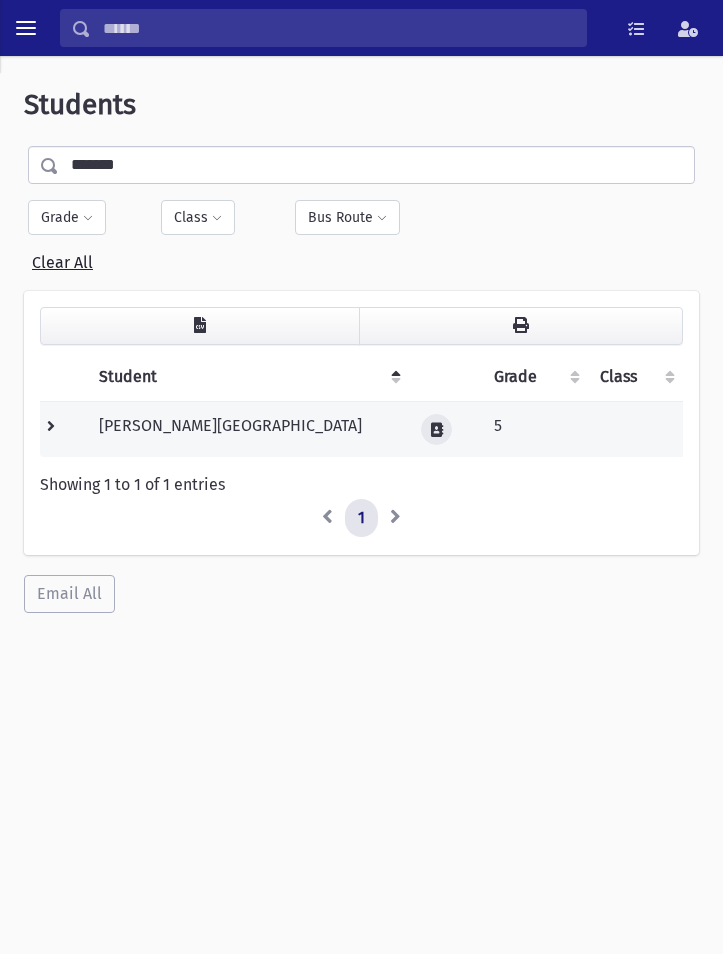 click at bounding box center (437, 430) 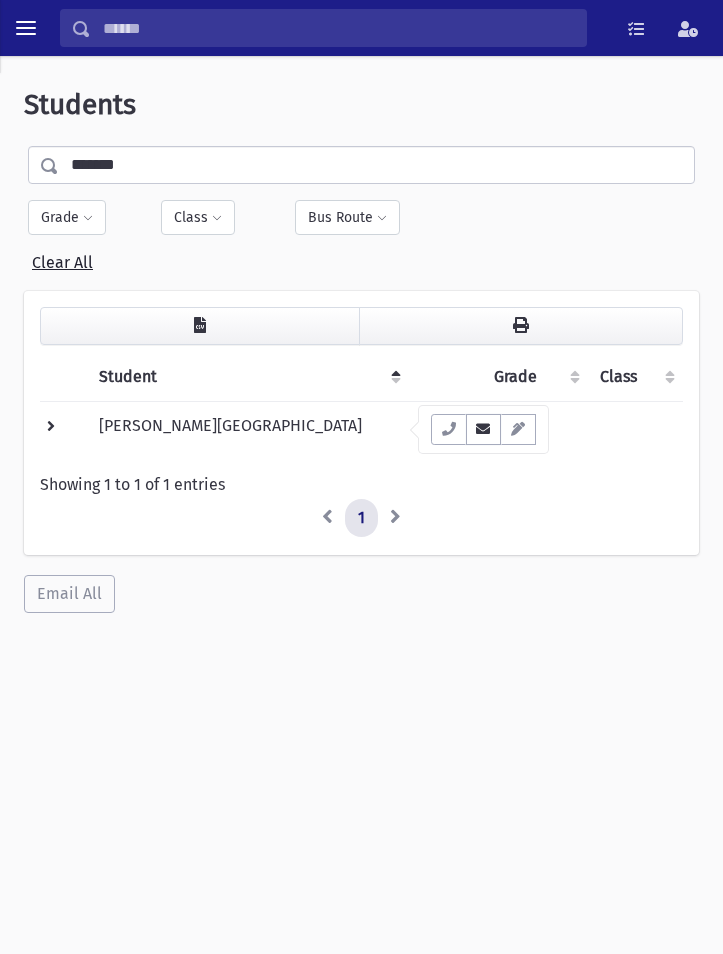 click at bounding box center [484, 429] 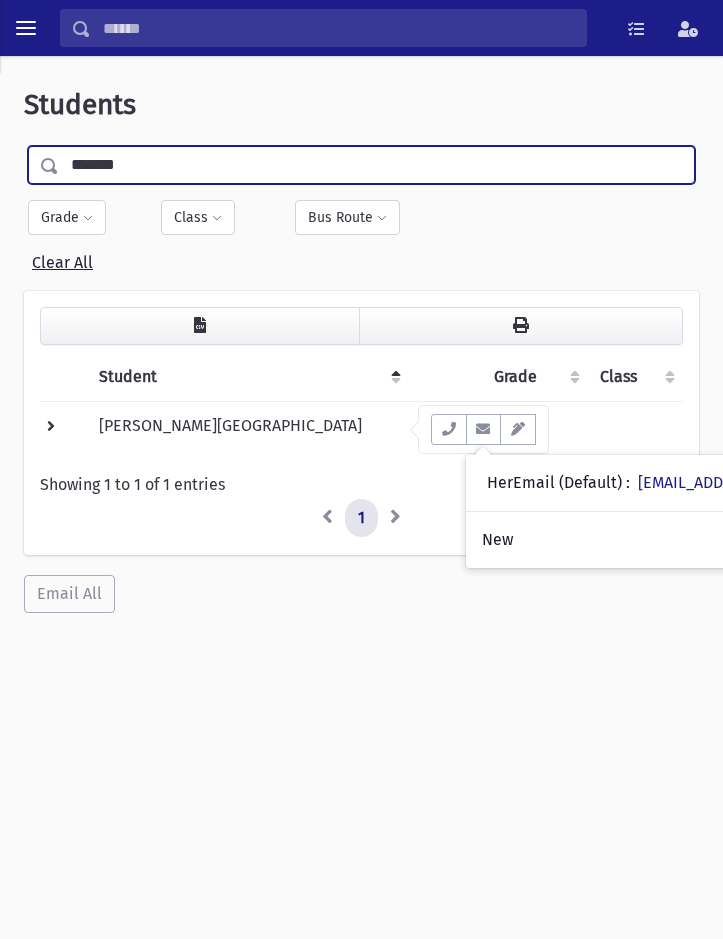 drag, startPoint x: 157, startPoint y: 163, endPoint x: -111, endPoint y: 207, distance: 271.58792 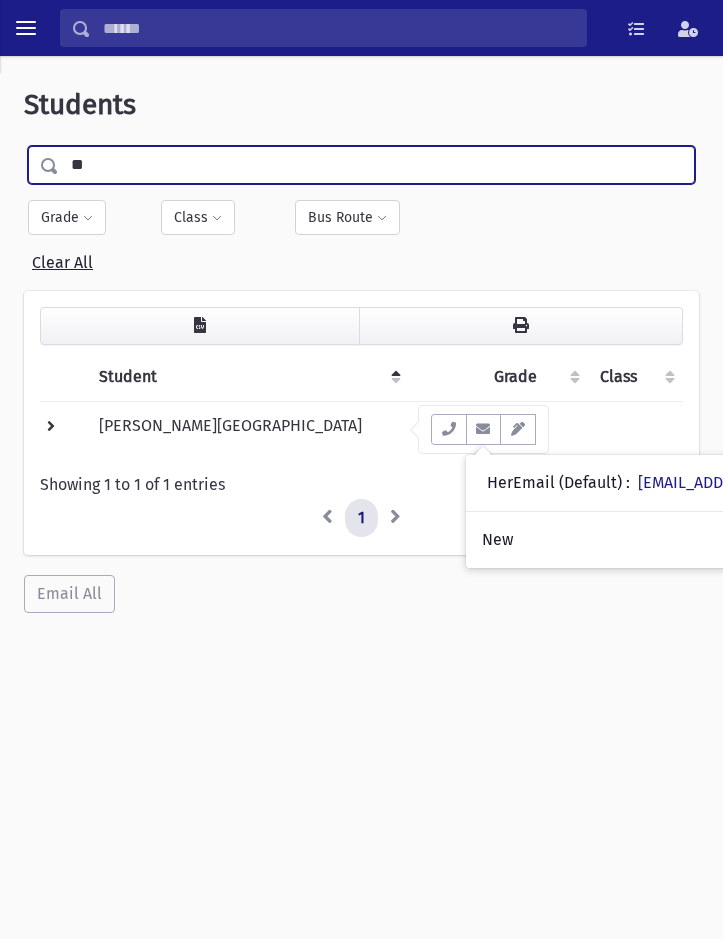 type on "*********" 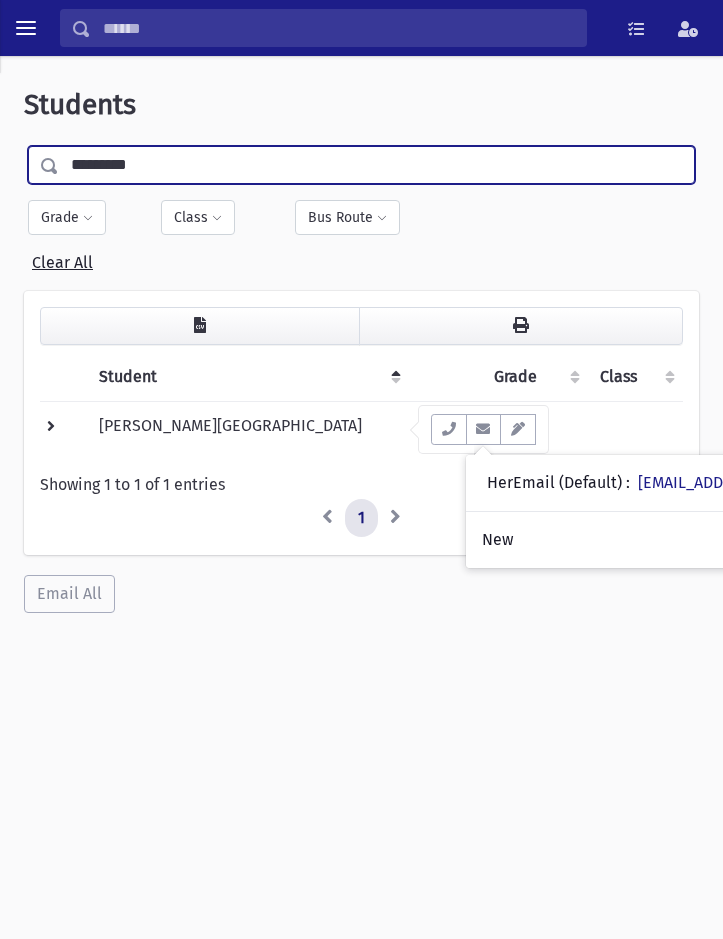 click at bounding box center [55, 161] 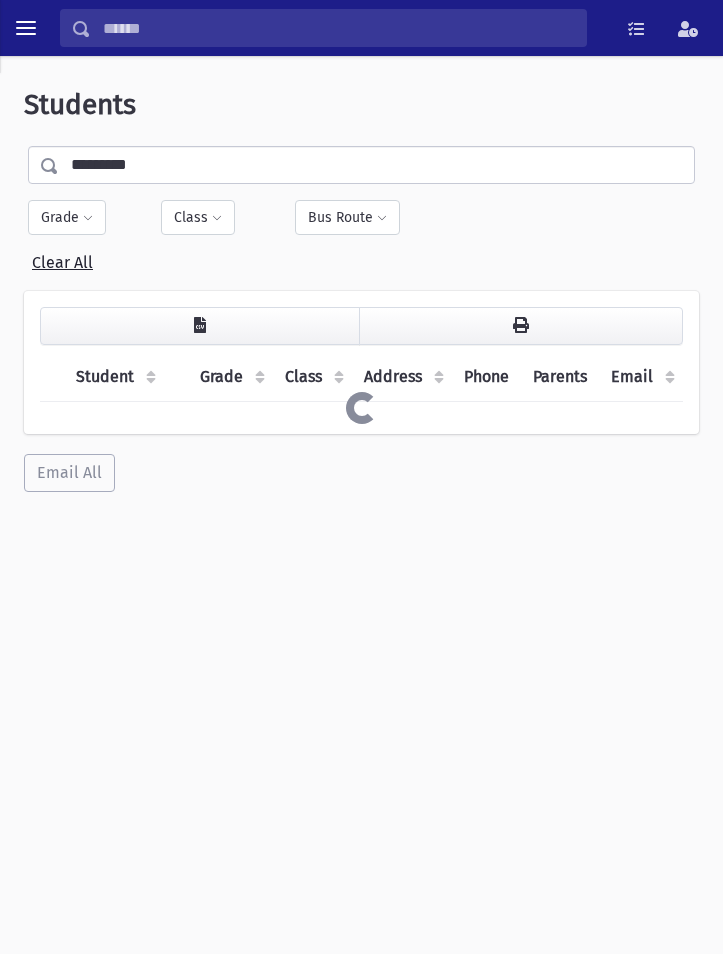 scroll, scrollTop: 0, scrollLeft: 0, axis: both 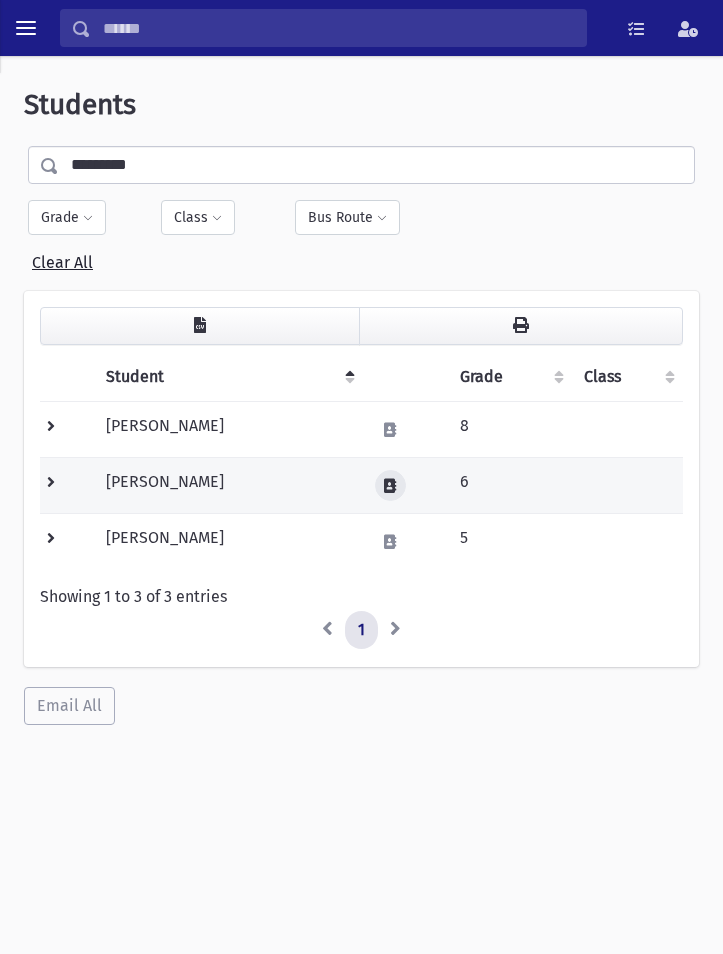 click at bounding box center [390, 486] 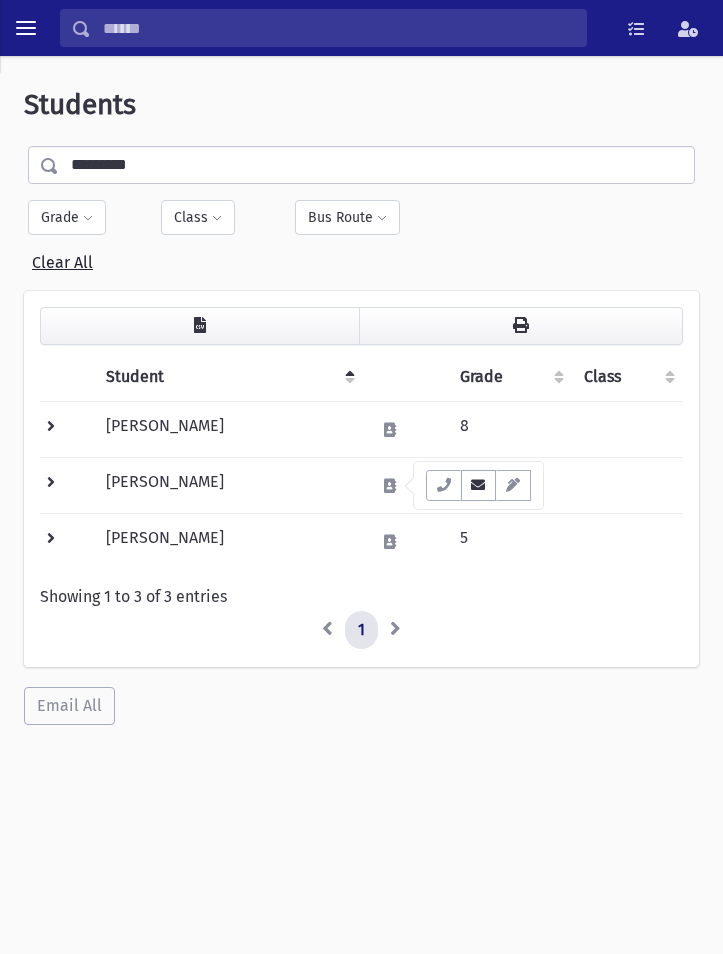 click at bounding box center [479, 485] 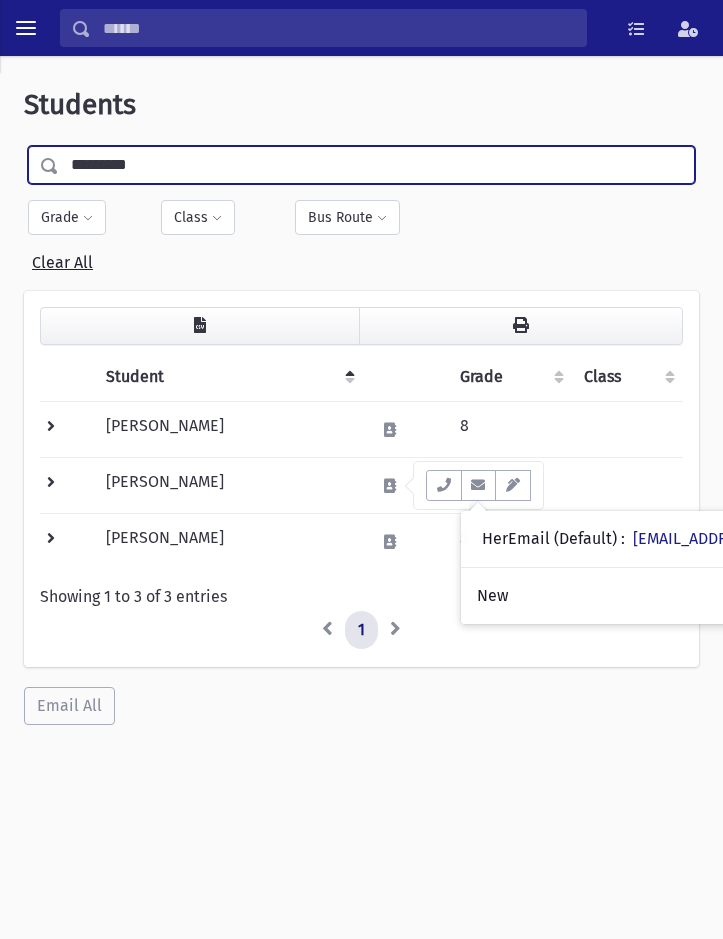 drag, startPoint x: 168, startPoint y: 165, endPoint x: -555, endPoint y: 196, distance: 723.6643 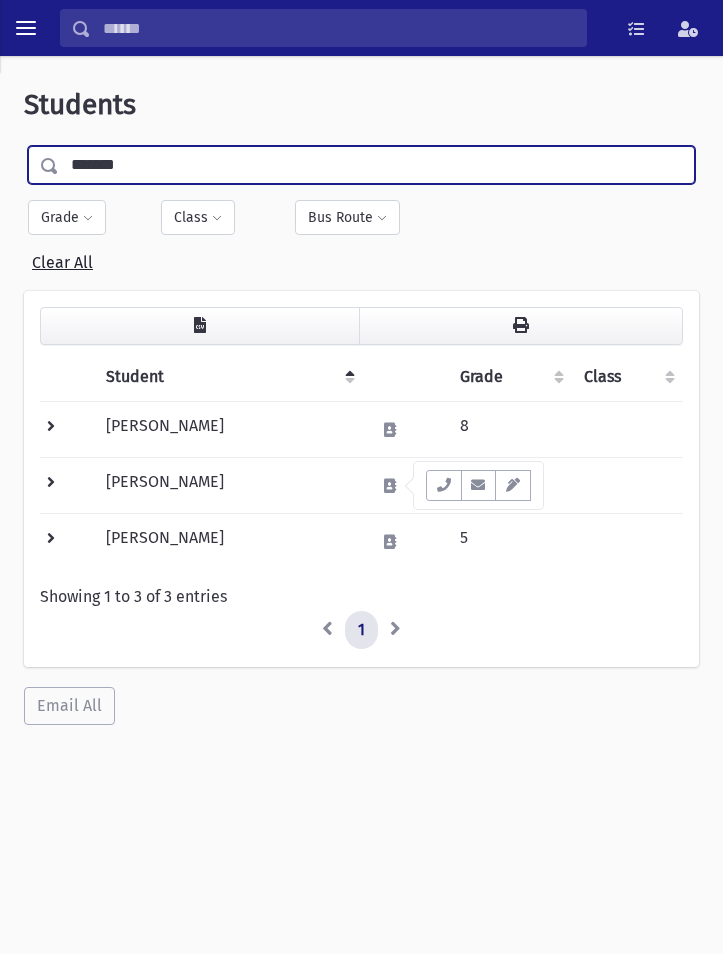 type on "*******" 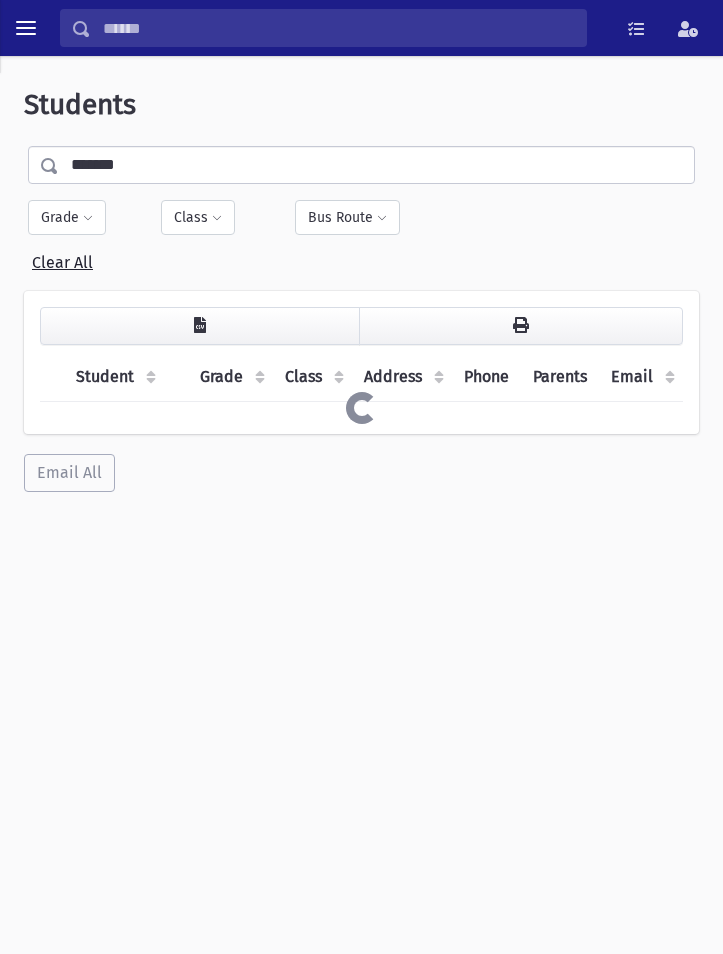 scroll, scrollTop: 0, scrollLeft: 0, axis: both 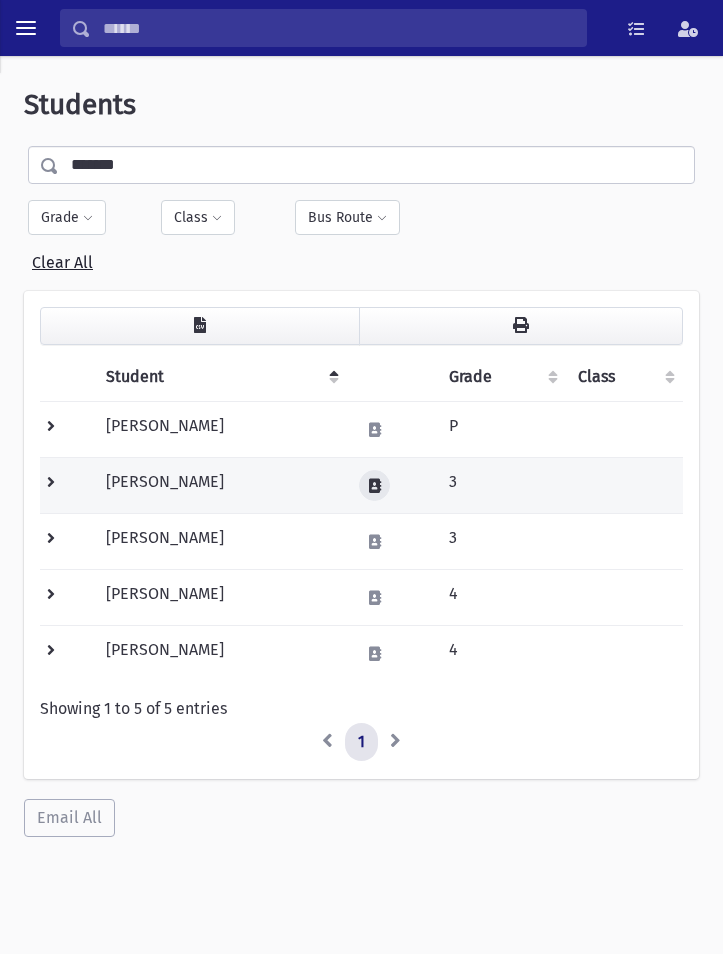 click at bounding box center [375, 486] 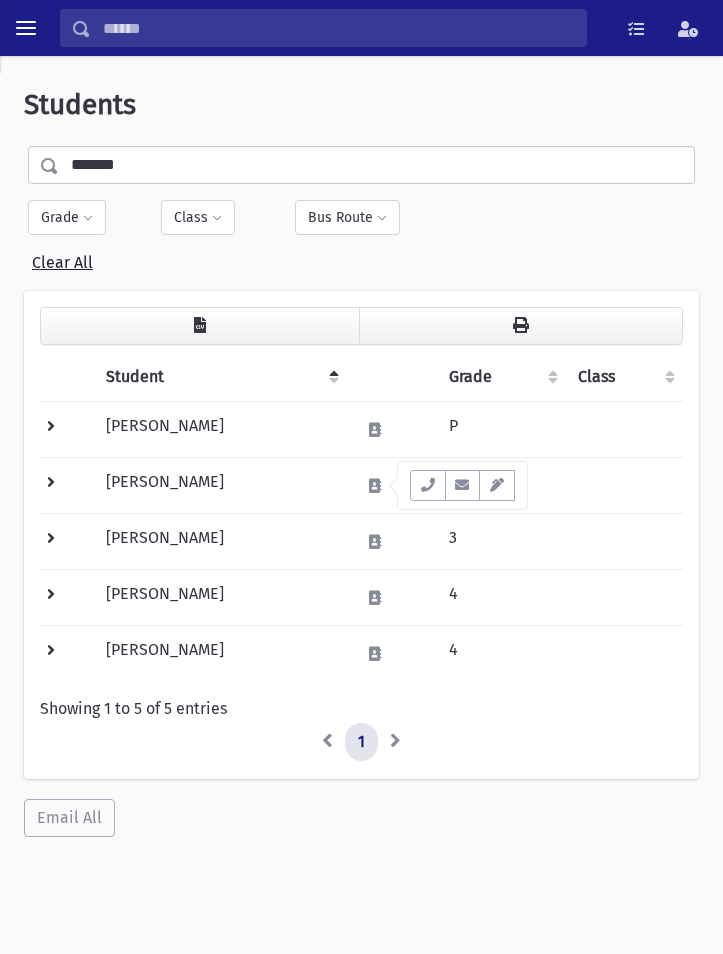 click at bounding box center [463, 485] 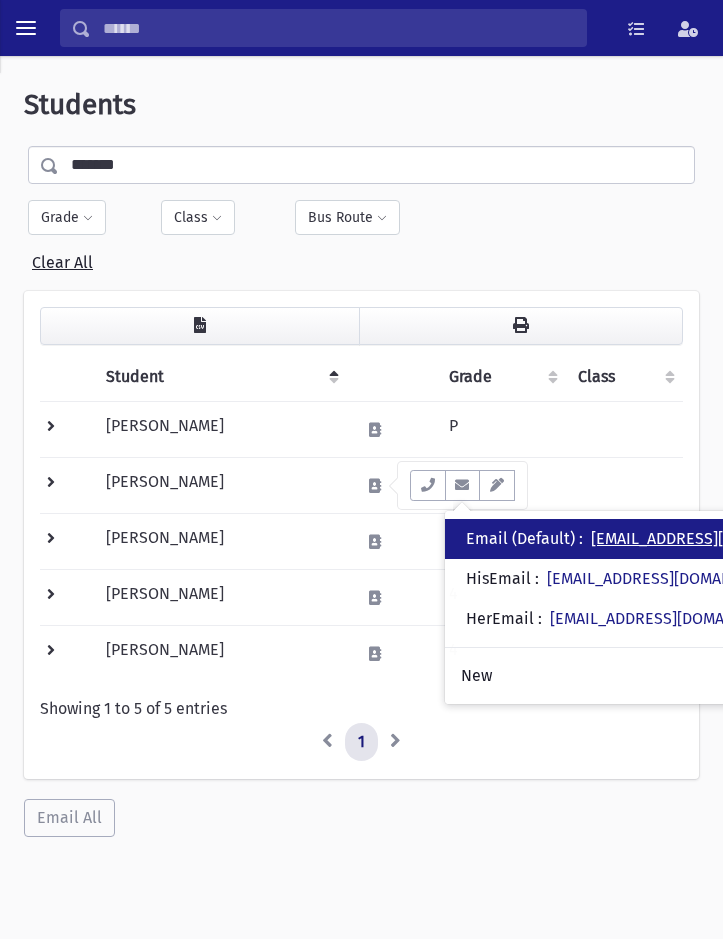 drag, startPoint x: 630, startPoint y: 549, endPoint x: 606, endPoint y: 540, distance: 25.632011 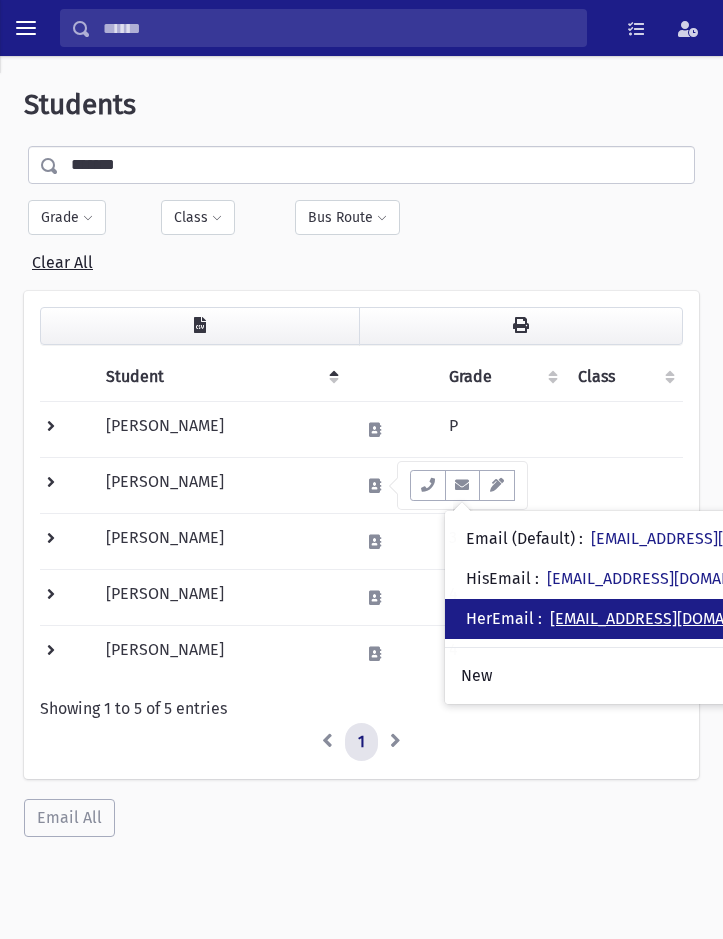 drag, startPoint x: 618, startPoint y: 628, endPoint x: 617, endPoint y: 614, distance: 14.035668 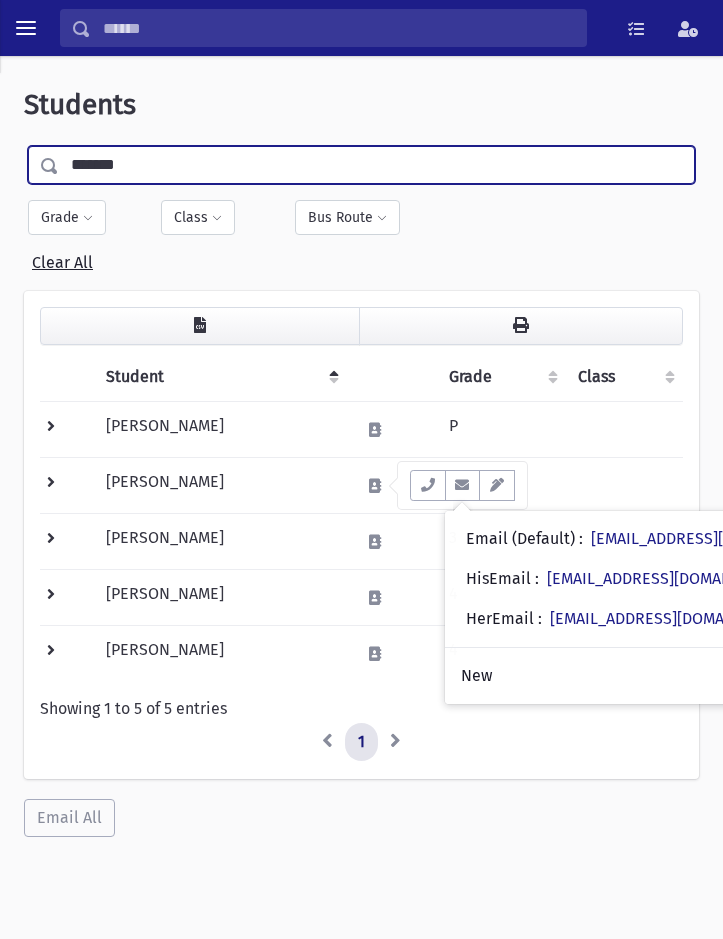 drag, startPoint x: 140, startPoint y: 159, endPoint x: -398, endPoint y: 239, distance: 543.9154 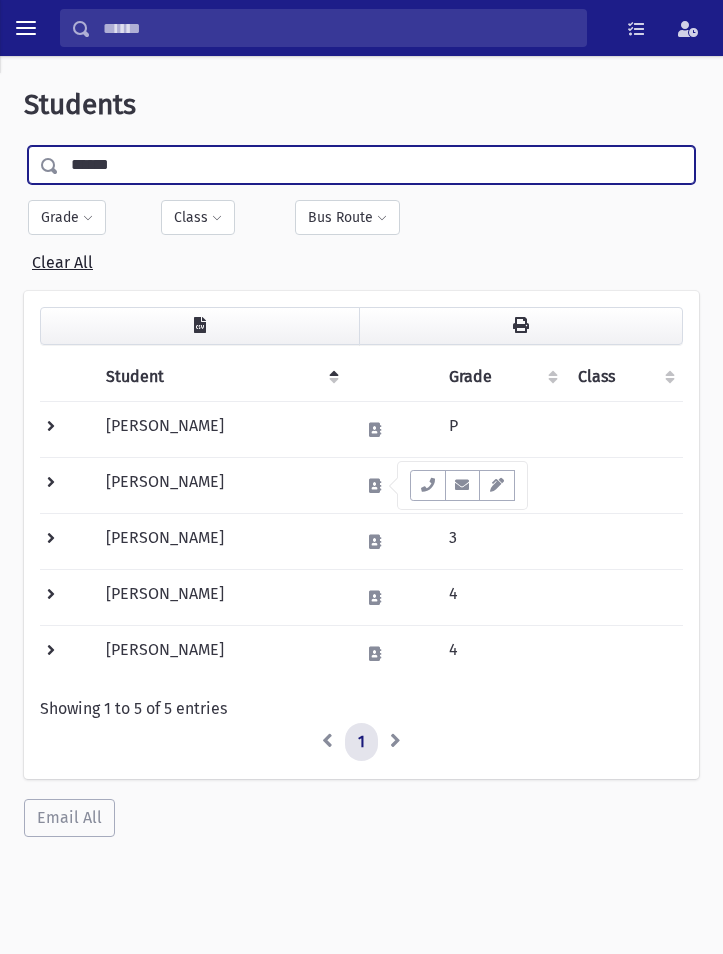 type on "******" 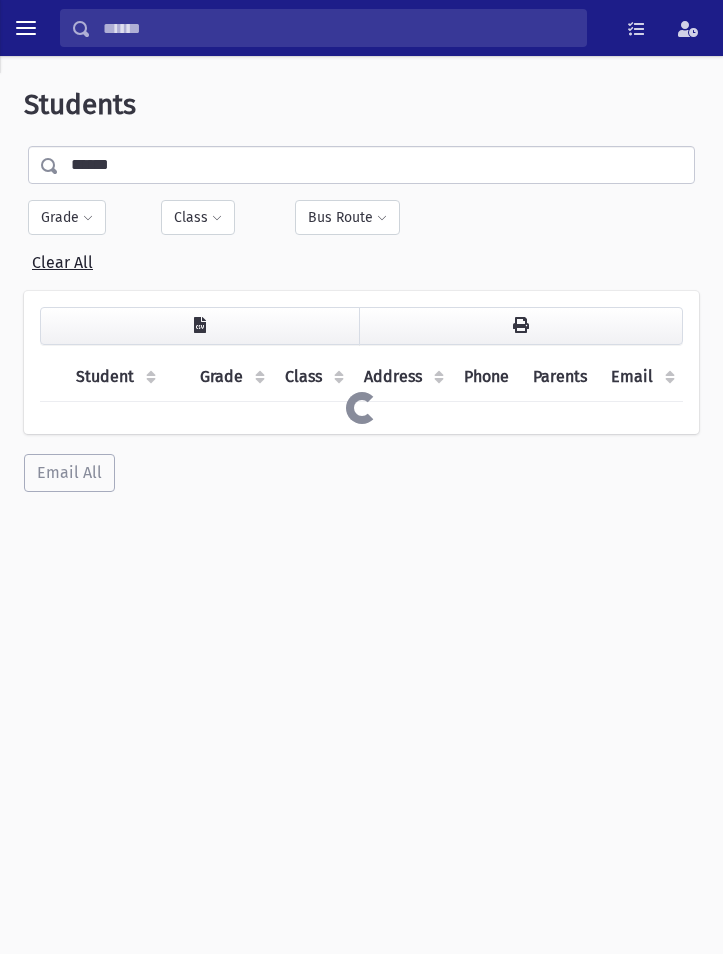 scroll, scrollTop: 0, scrollLeft: 0, axis: both 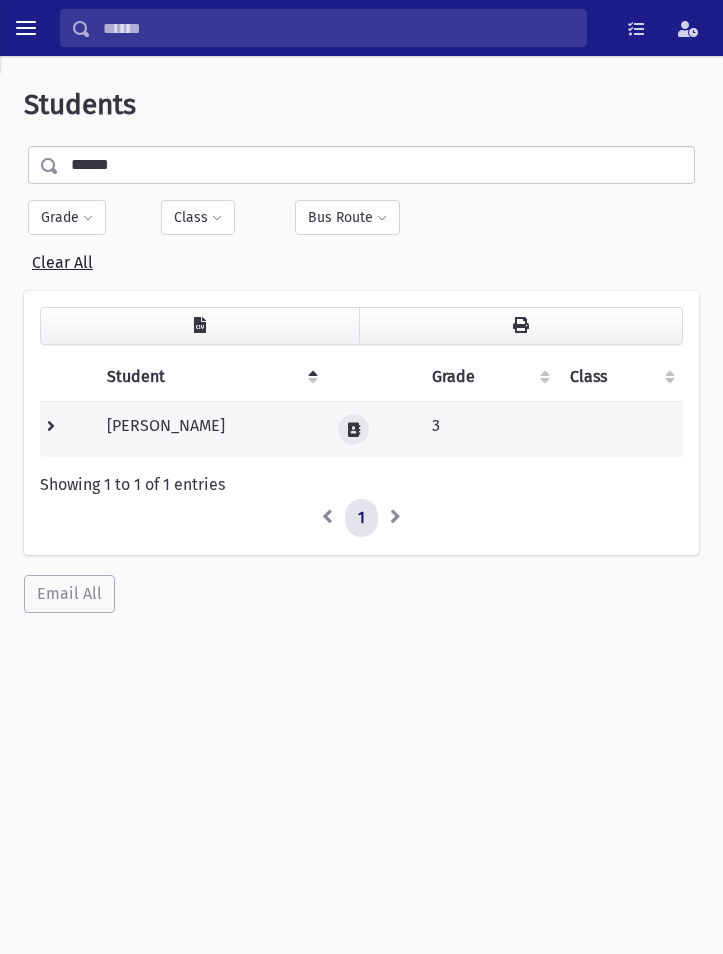 click at bounding box center (353, 429) 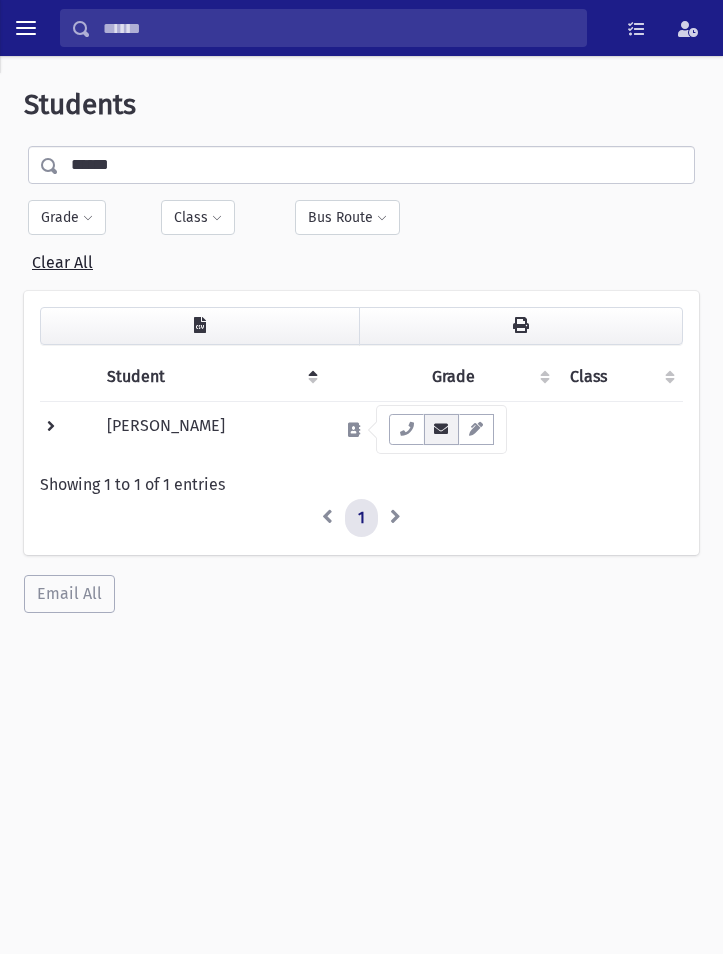 click at bounding box center [442, 429] 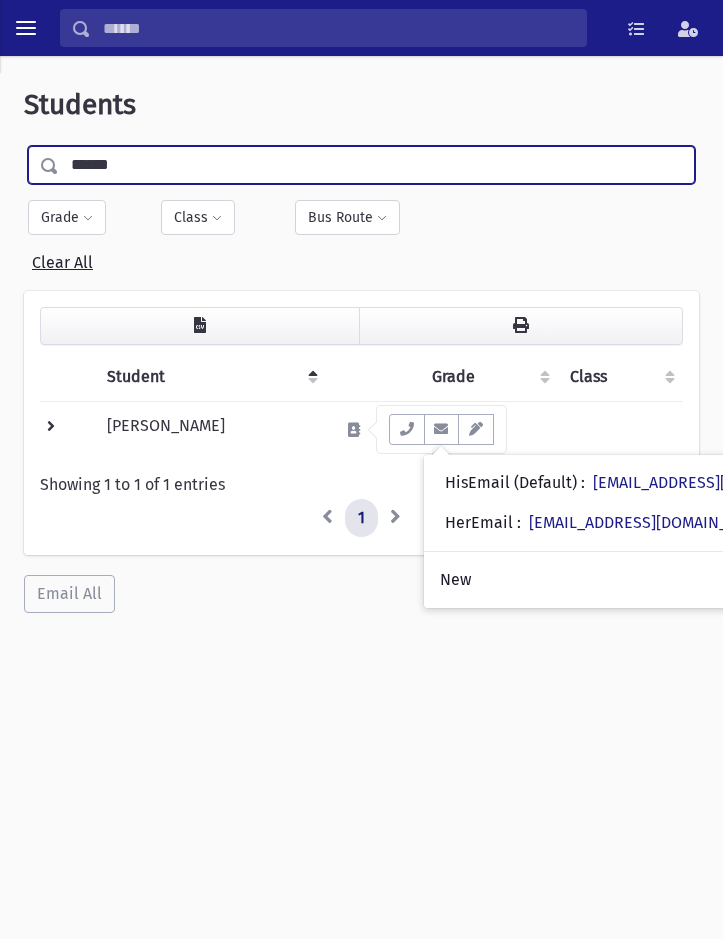 drag, startPoint x: 164, startPoint y: 158, endPoint x: -303, endPoint y: 243, distance: 474.67252 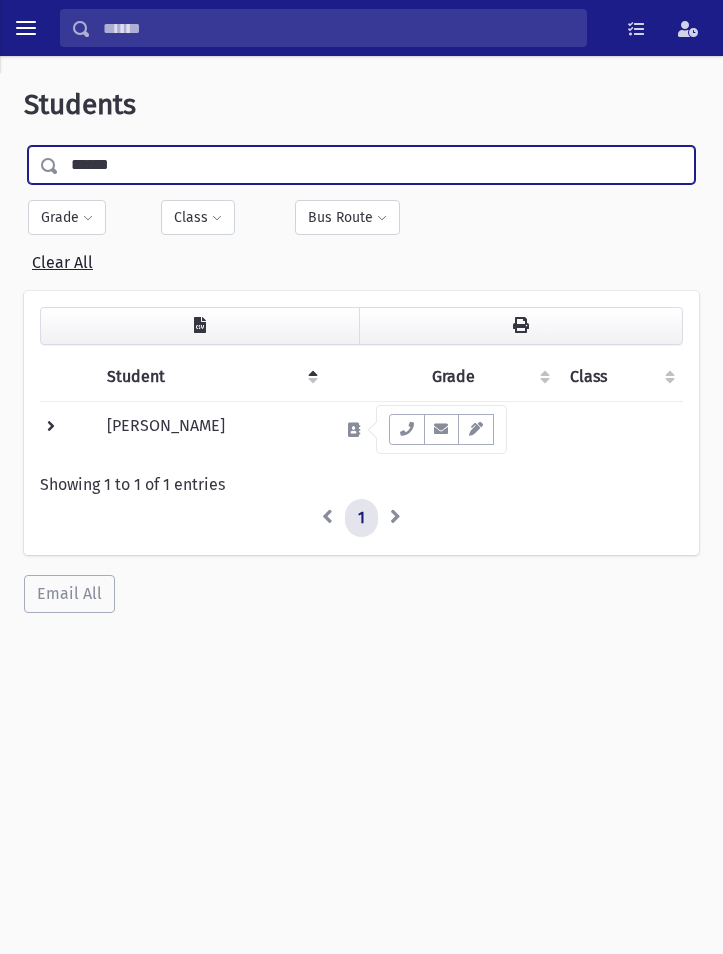type on "******" 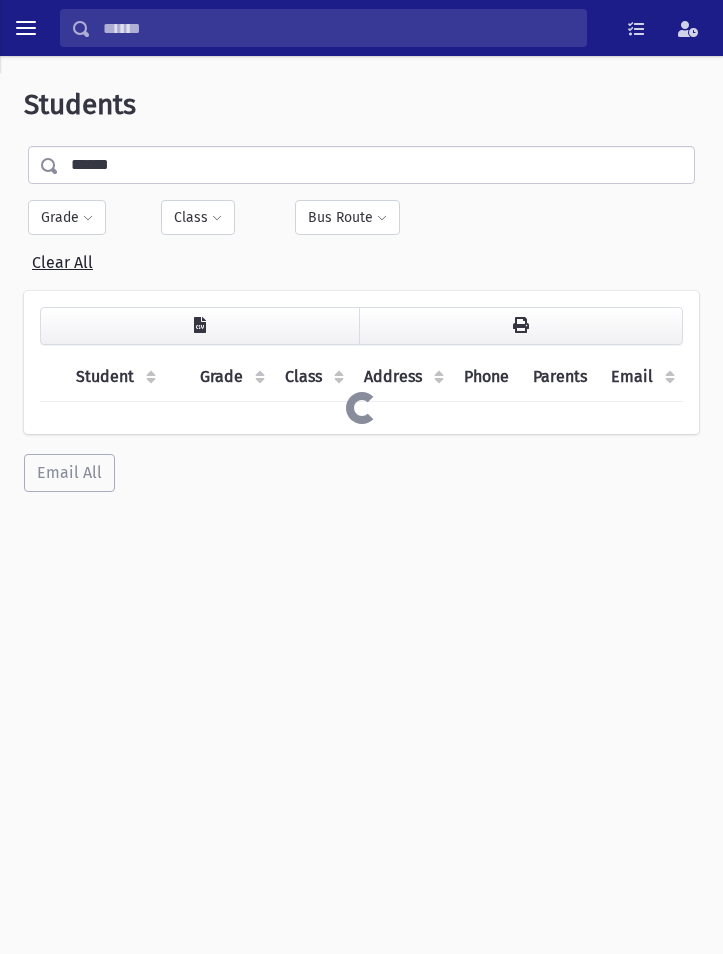 scroll, scrollTop: 0, scrollLeft: 0, axis: both 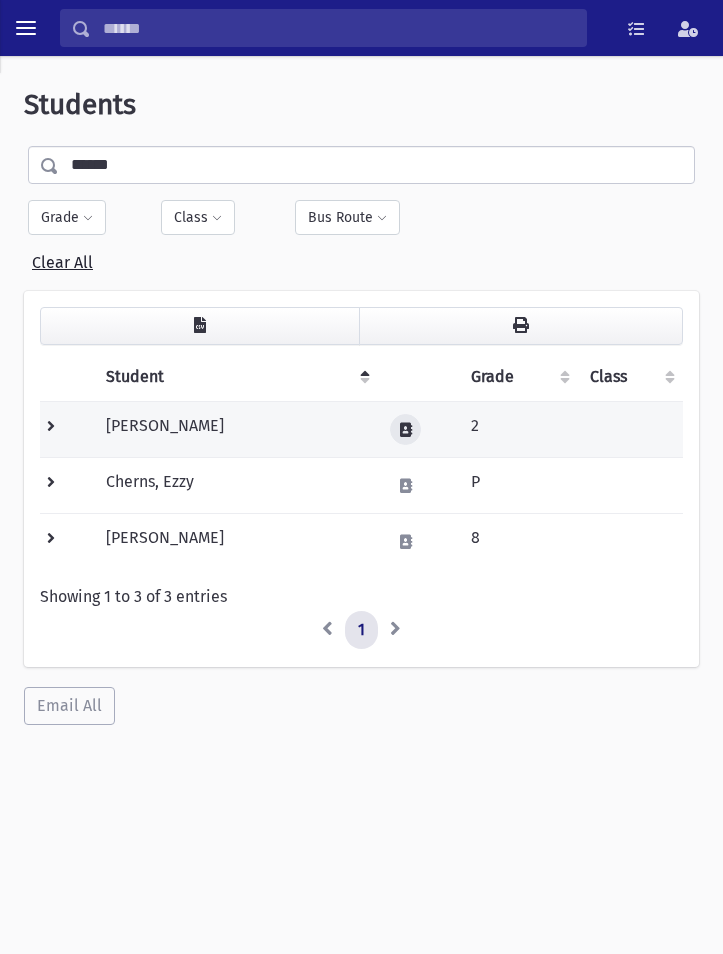 click at bounding box center (406, 430) 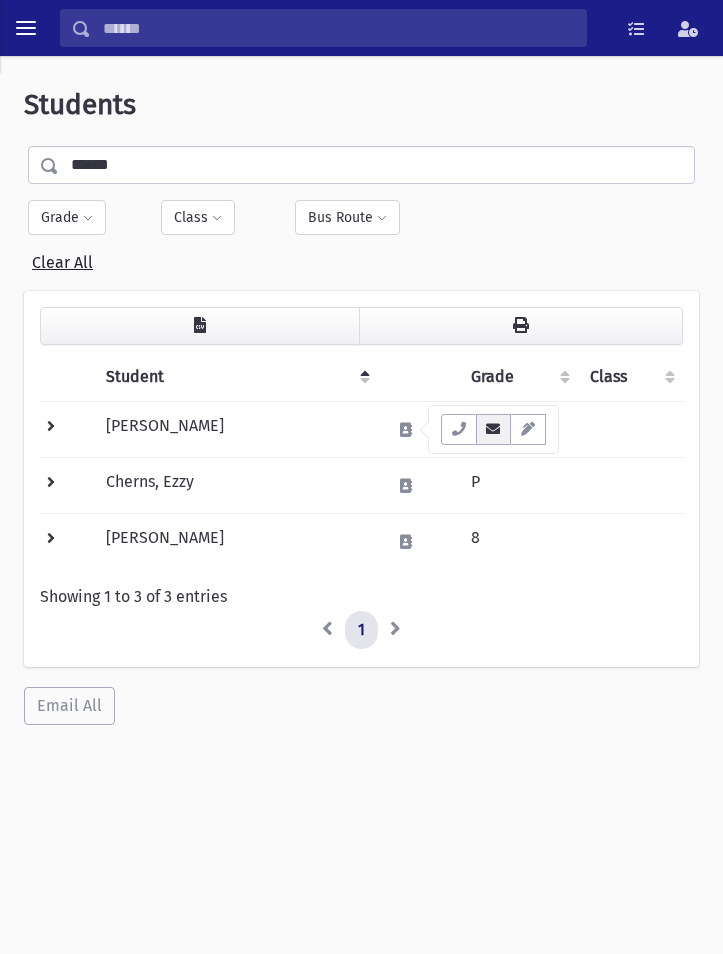 click at bounding box center [494, 429] 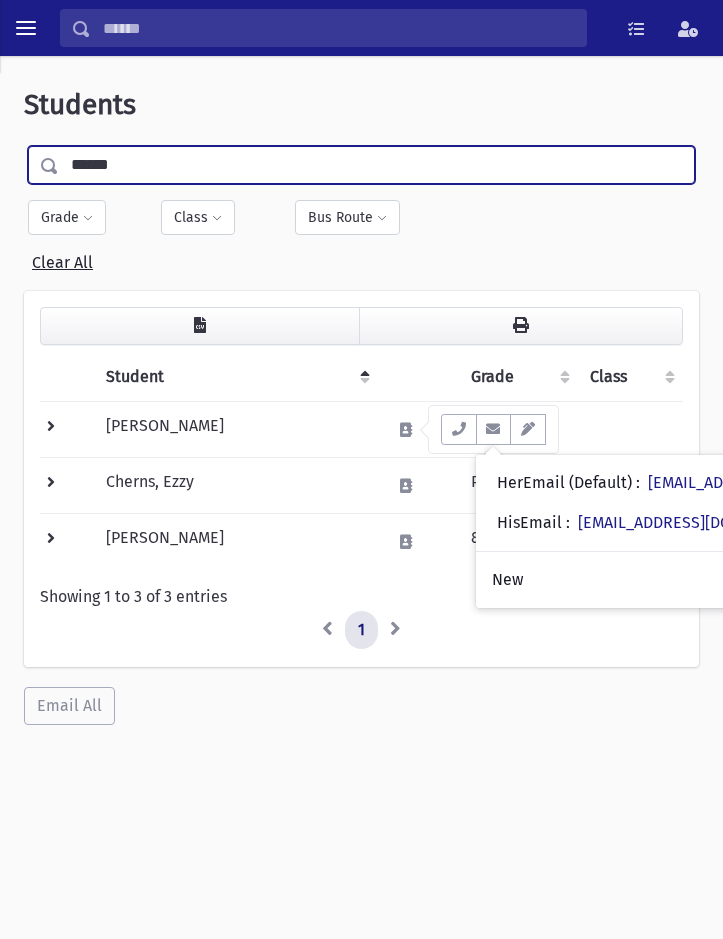 drag, startPoint x: 149, startPoint y: 159, endPoint x: -106, endPoint y: 214, distance: 260.86395 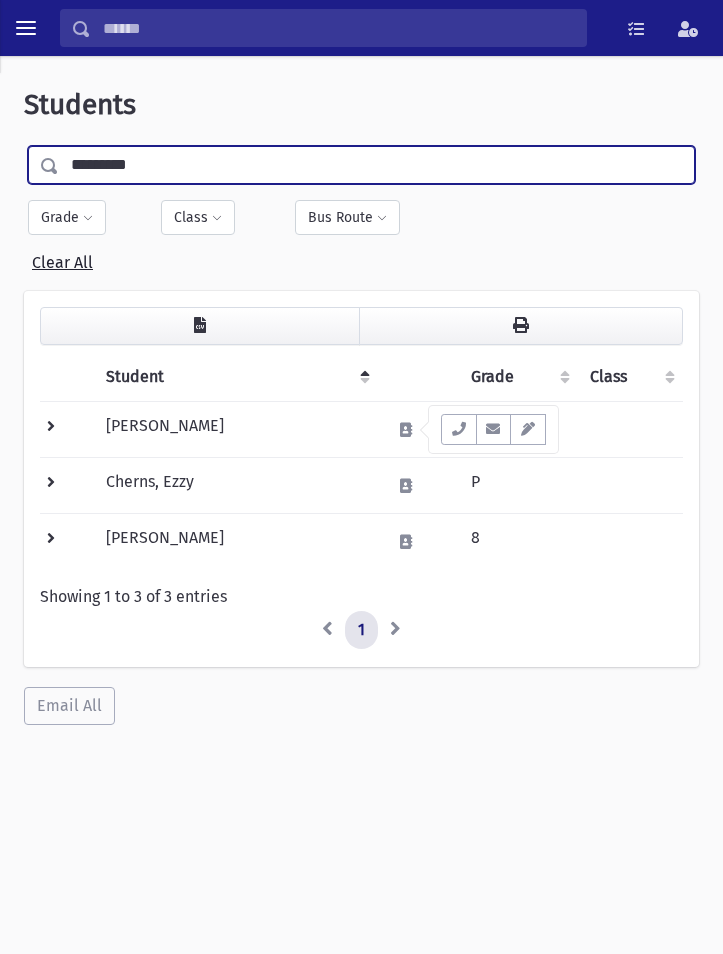 type on "*********" 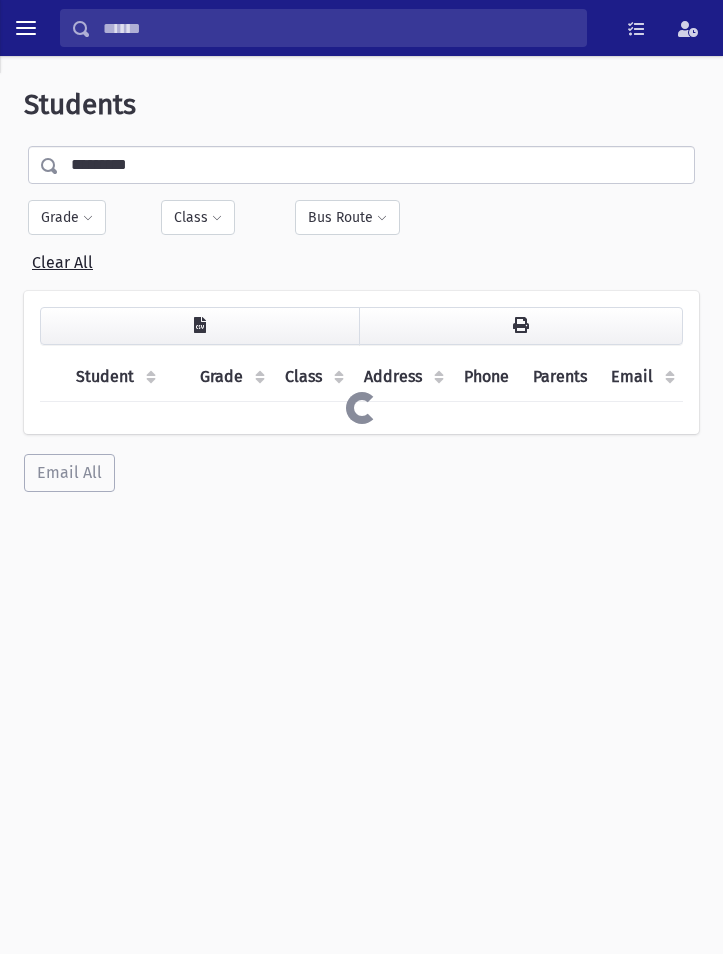 scroll, scrollTop: 0, scrollLeft: 0, axis: both 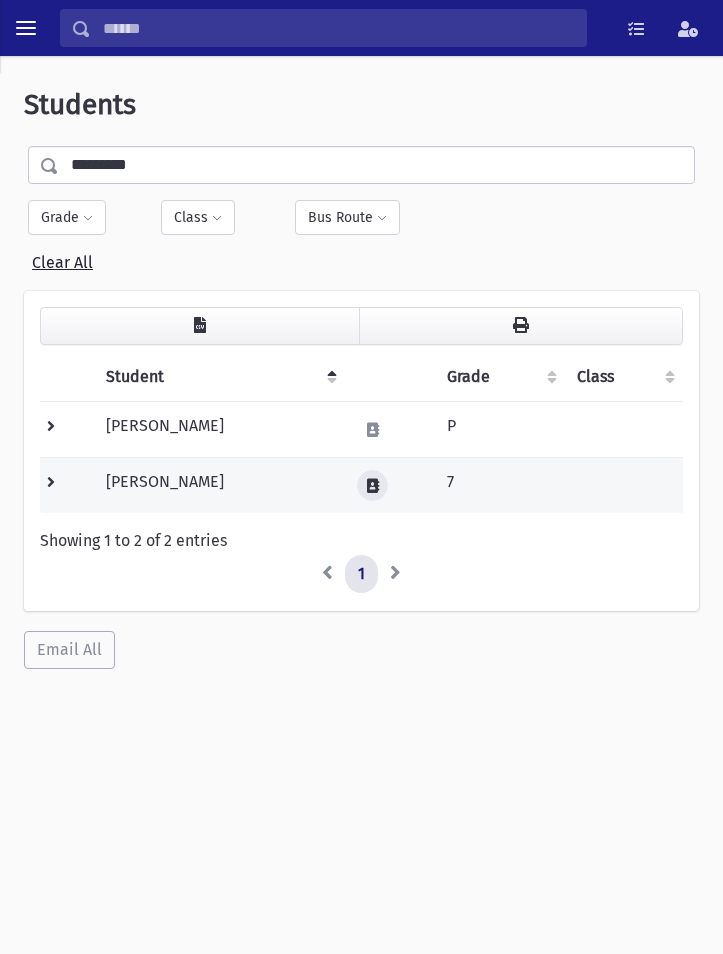 drag, startPoint x: 373, startPoint y: 483, endPoint x: 383, endPoint y: 487, distance: 10.770329 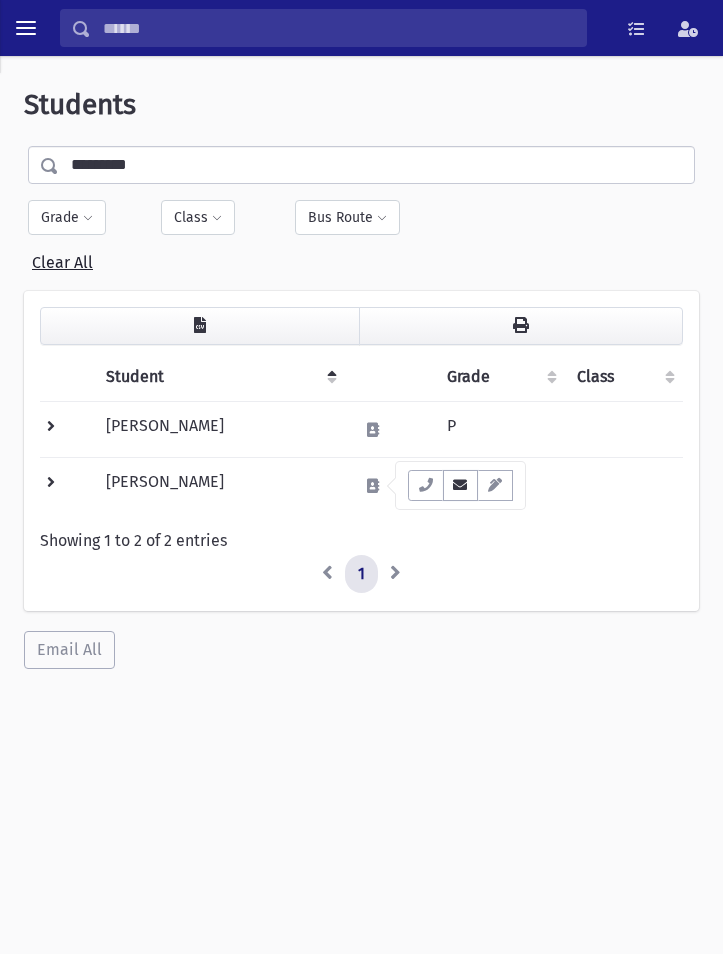 click at bounding box center [461, 485] 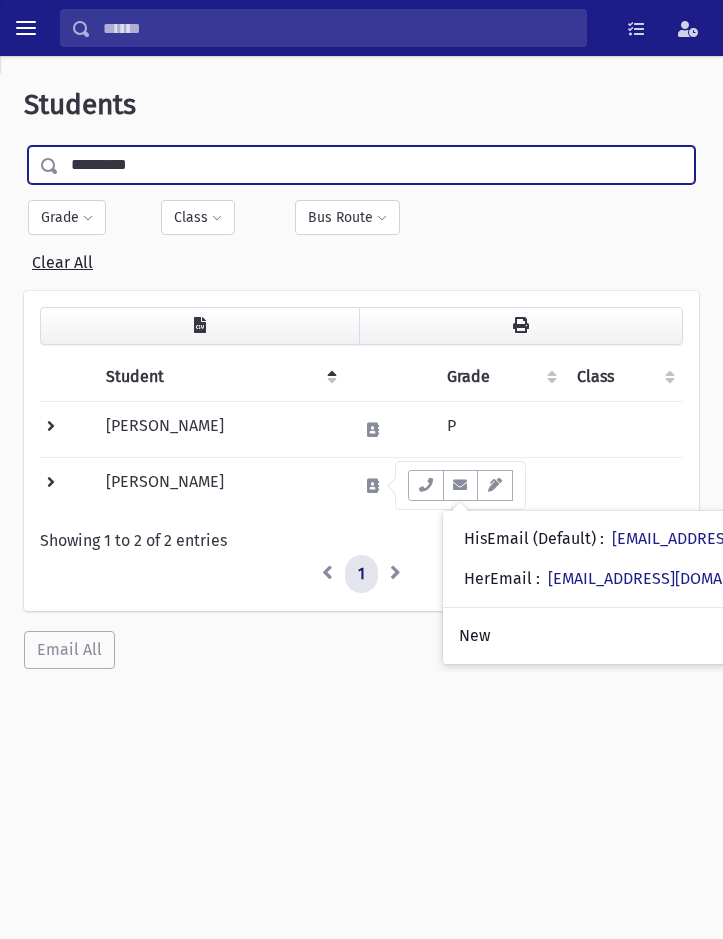 drag, startPoint x: 153, startPoint y: 162, endPoint x: -107, endPoint y: 206, distance: 263.6968 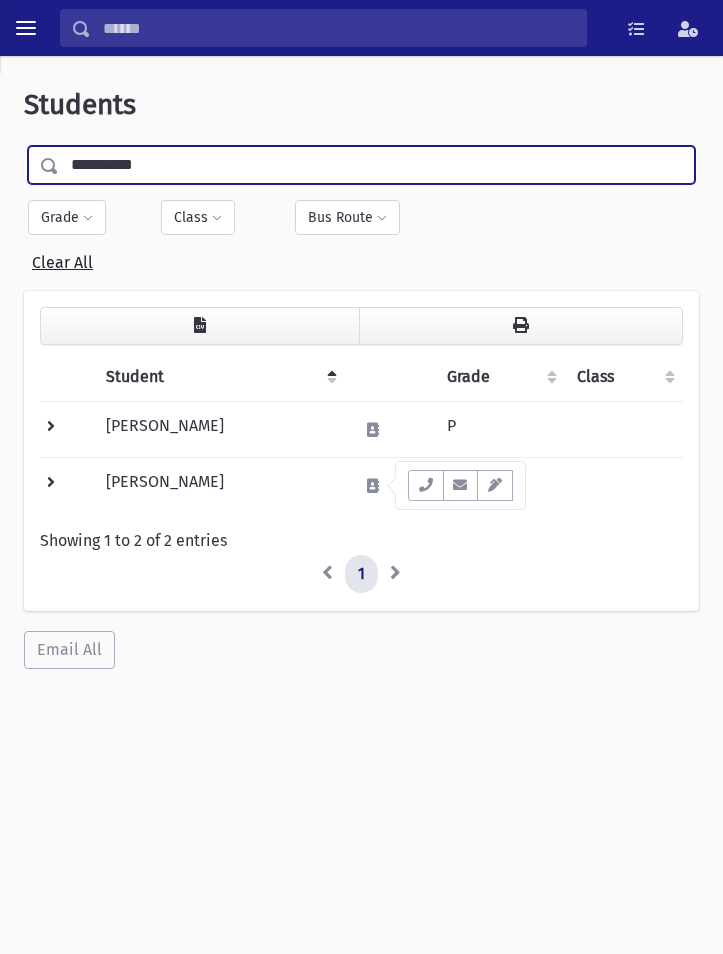 type on "**********" 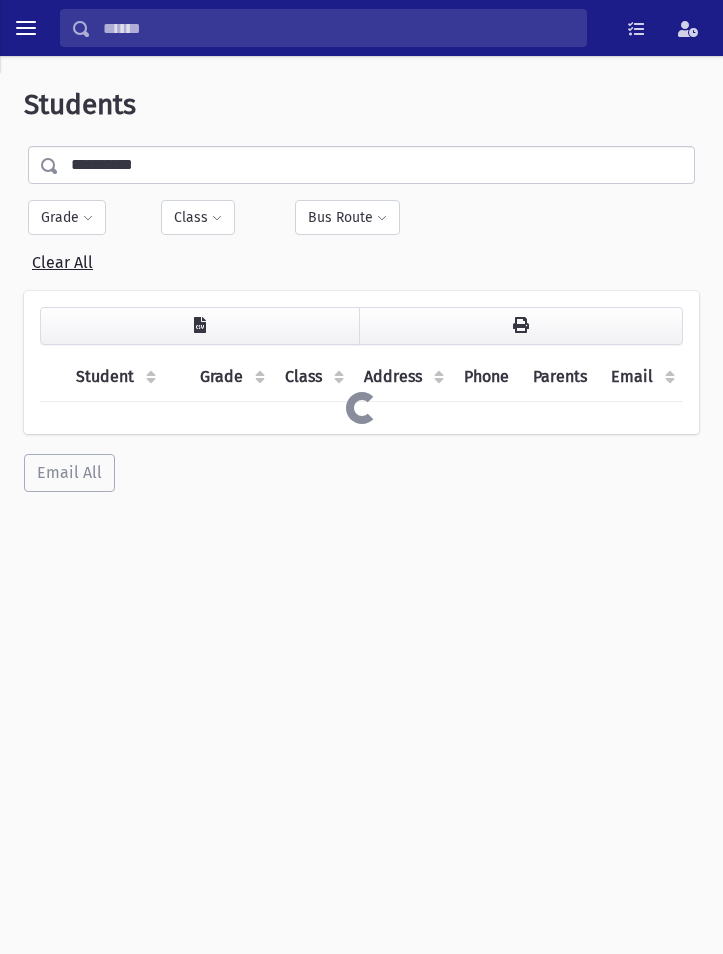 scroll, scrollTop: 0, scrollLeft: 0, axis: both 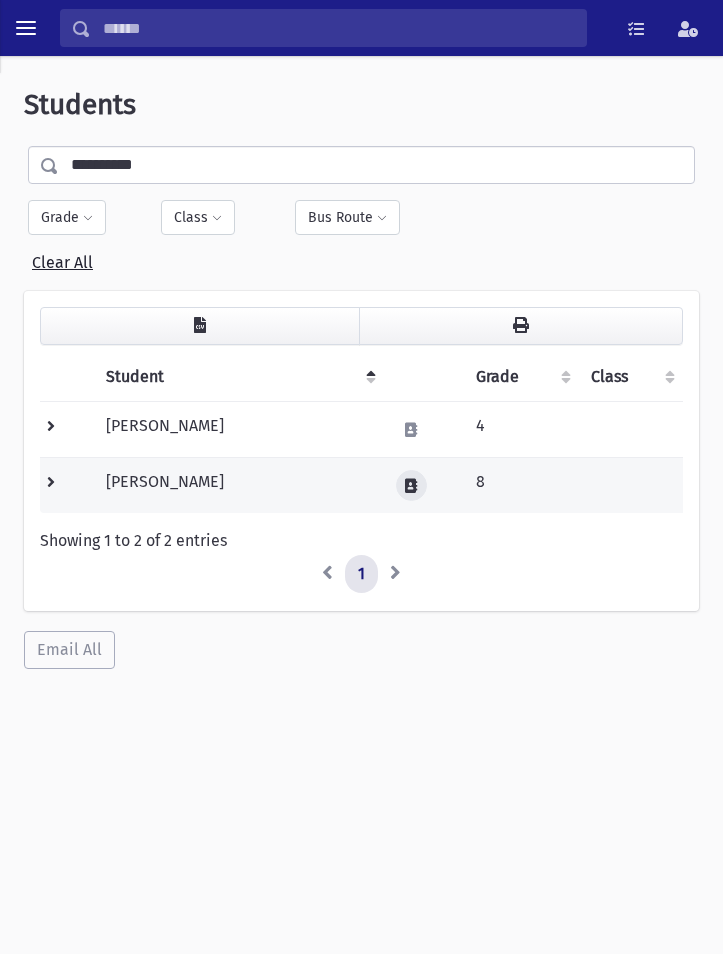 click at bounding box center [411, 486] 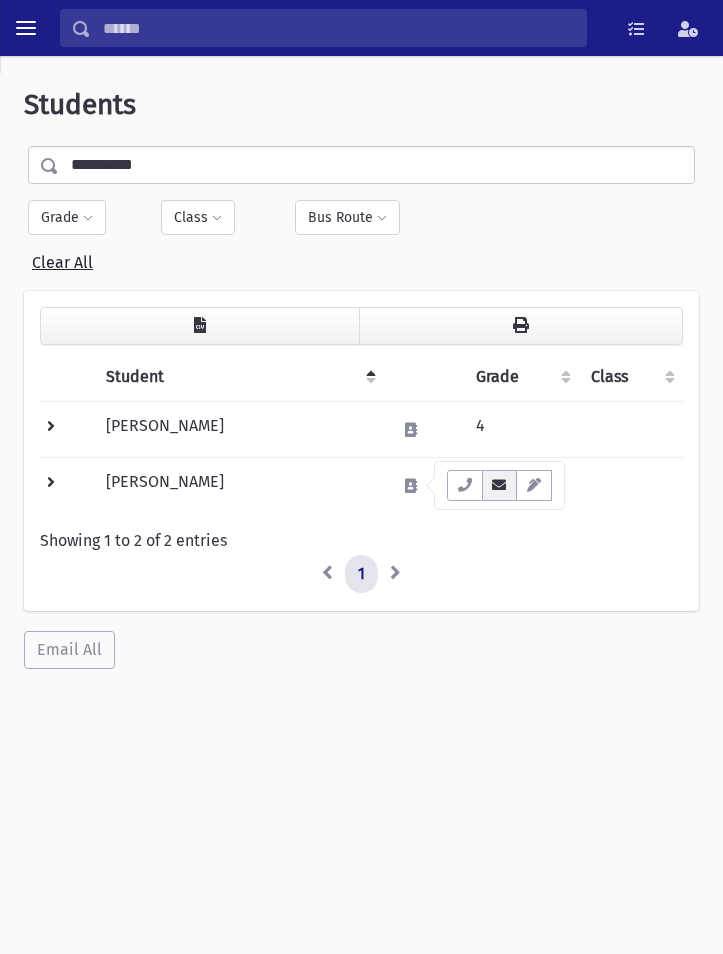 click at bounding box center (500, 485) 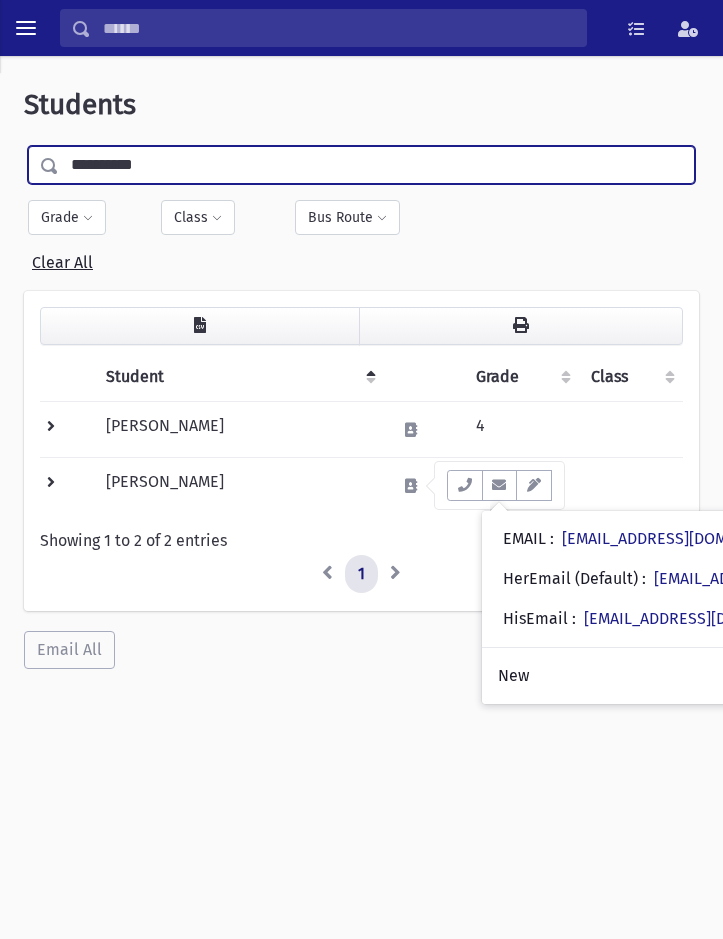 drag, startPoint x: 170, startPoint y: 169, endPoint x: -282, endPoint y: 217, distance: 454.54153 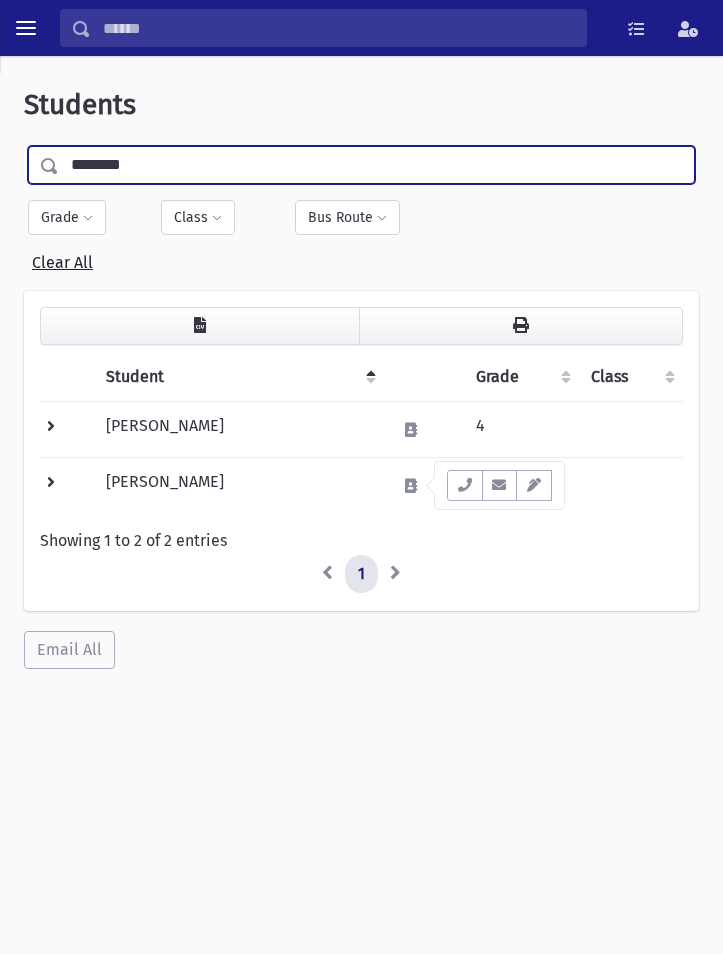 type on "********" 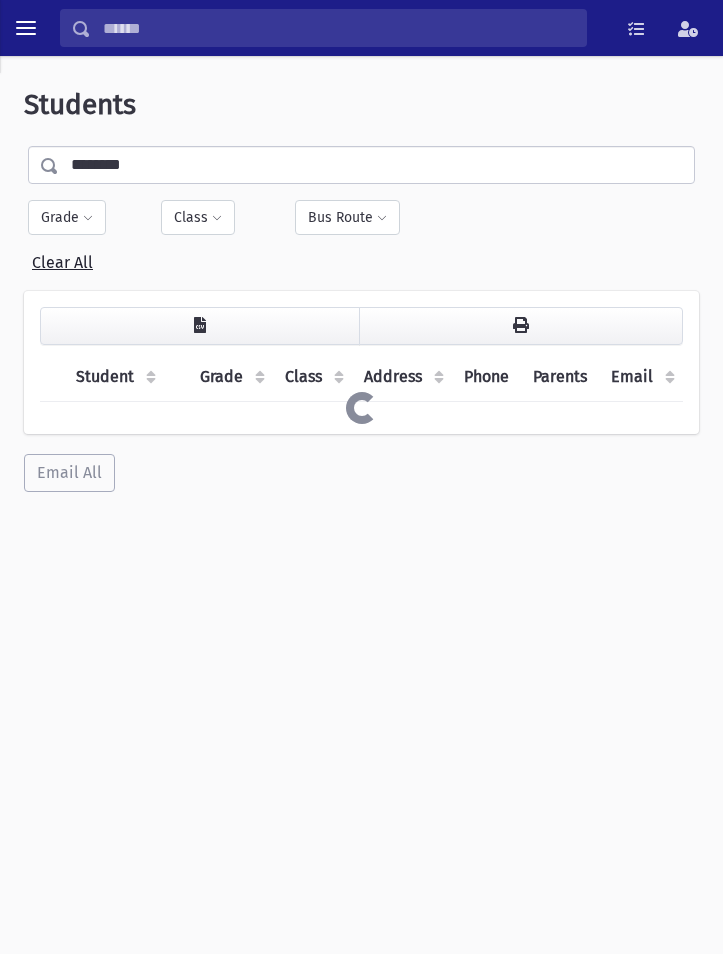 scroll, scrollTop: 0, scrollLeft: 0, axis: both 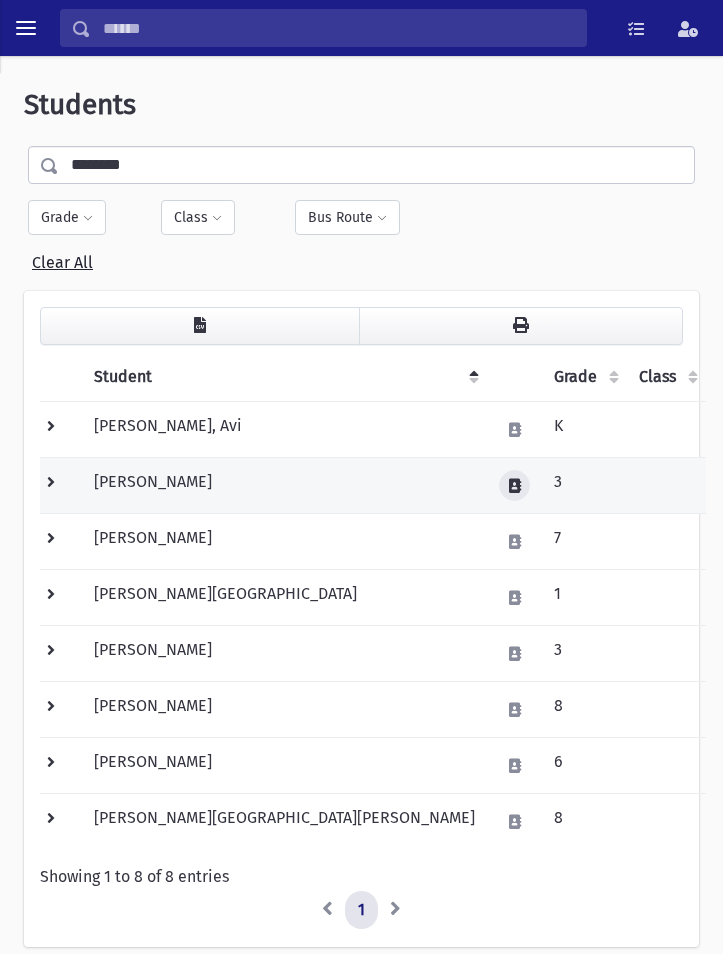 click at bounding box center (514, 485) 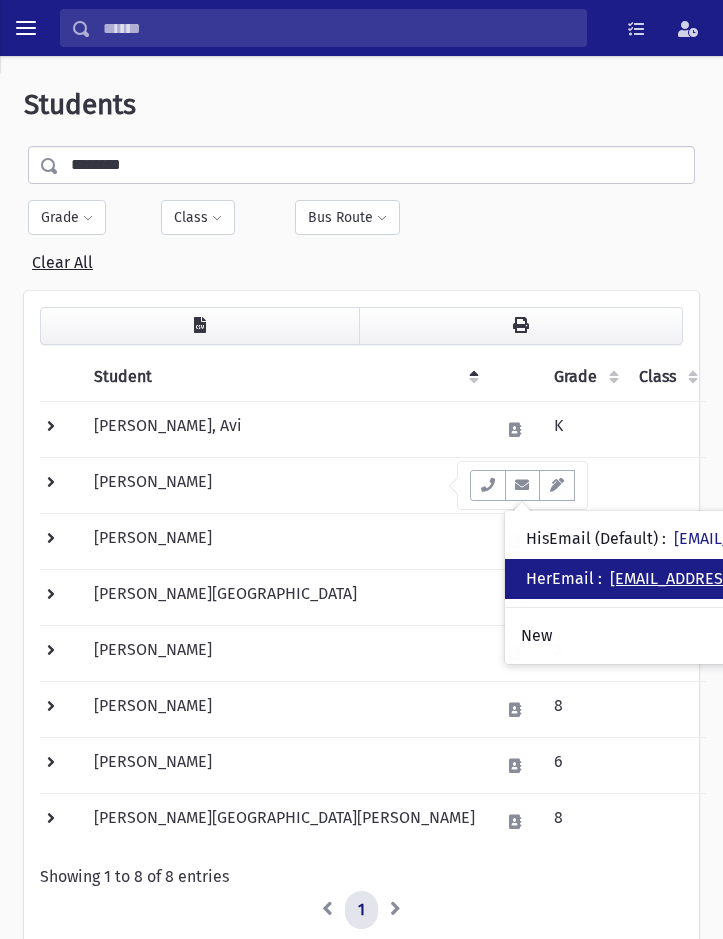 drag, startPoint x: 650, startPoint y: 566, endPoint x: 655, endPoint y: 583, distance: 17.720045 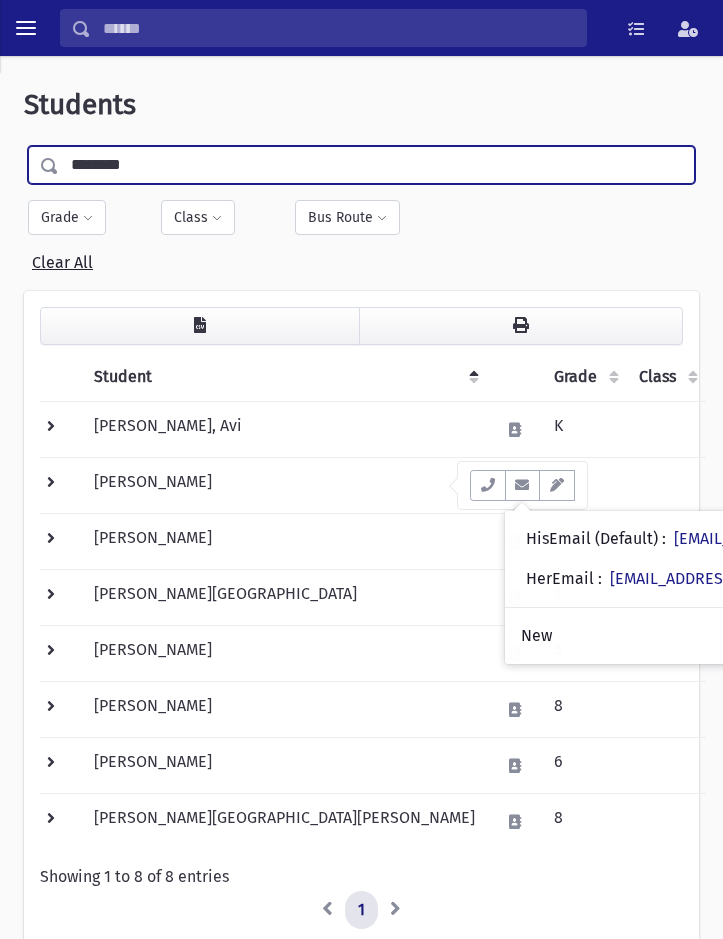 drag, startPoint x: 190, startPoint y: 167, endPoint x: -407, endPoint y: 145, distance: 597.4052 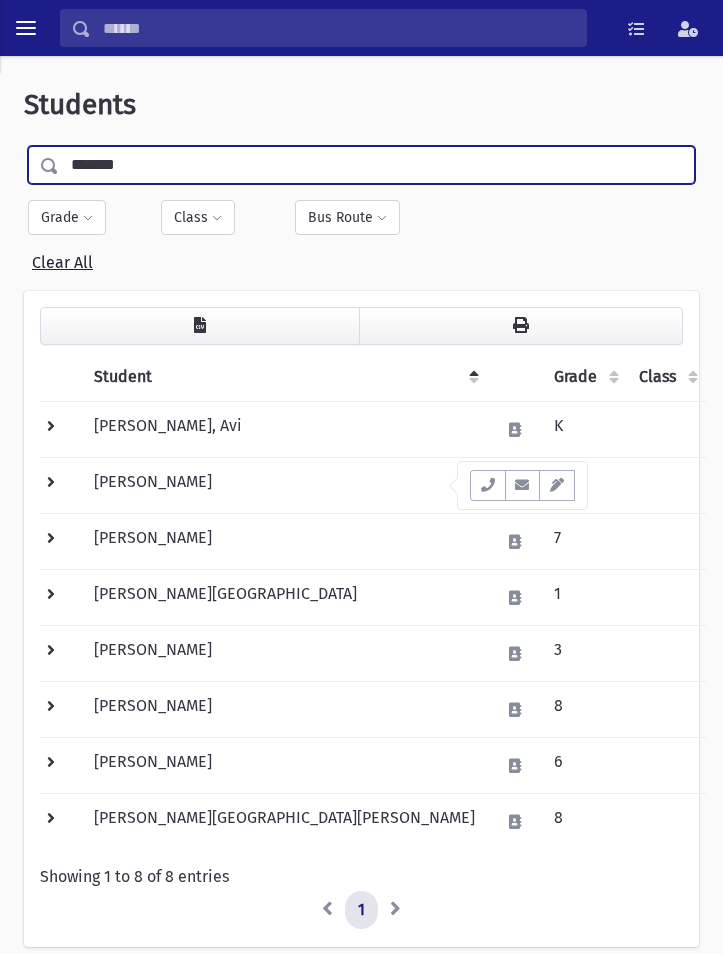 type on "*******" 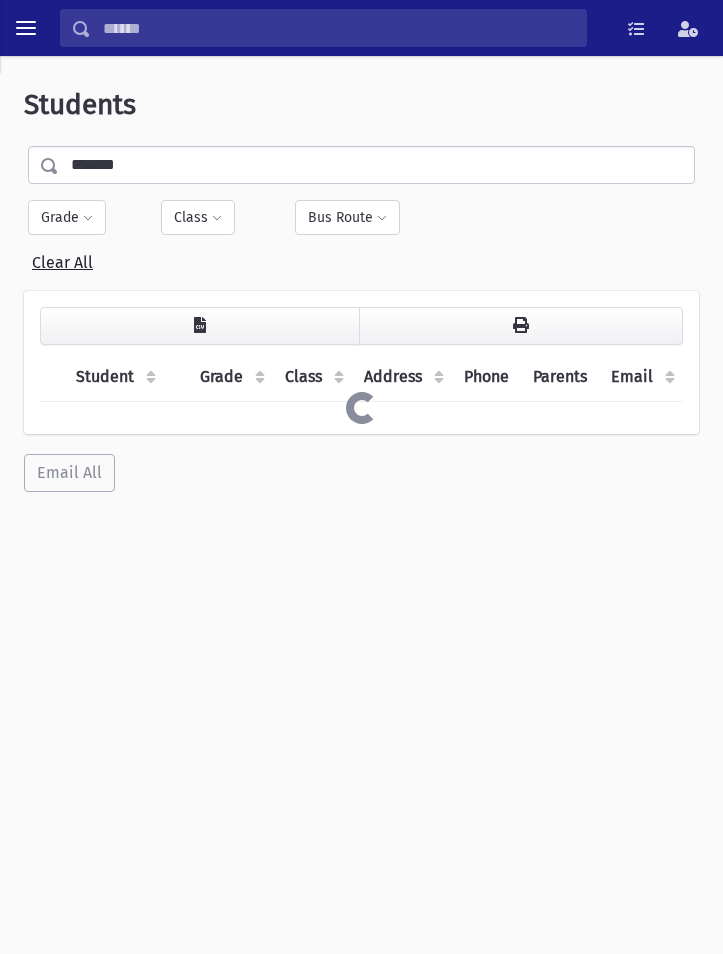 scroll, scrollTop: 0, scrollLeft: 0, axis: both 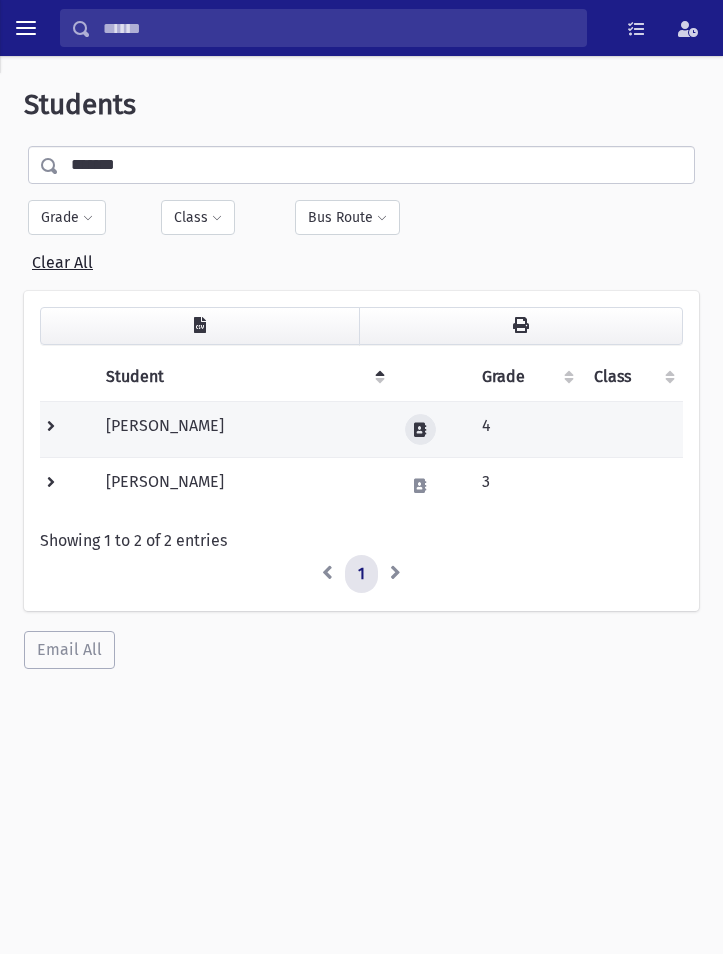 click at bounding box center [420, 430] 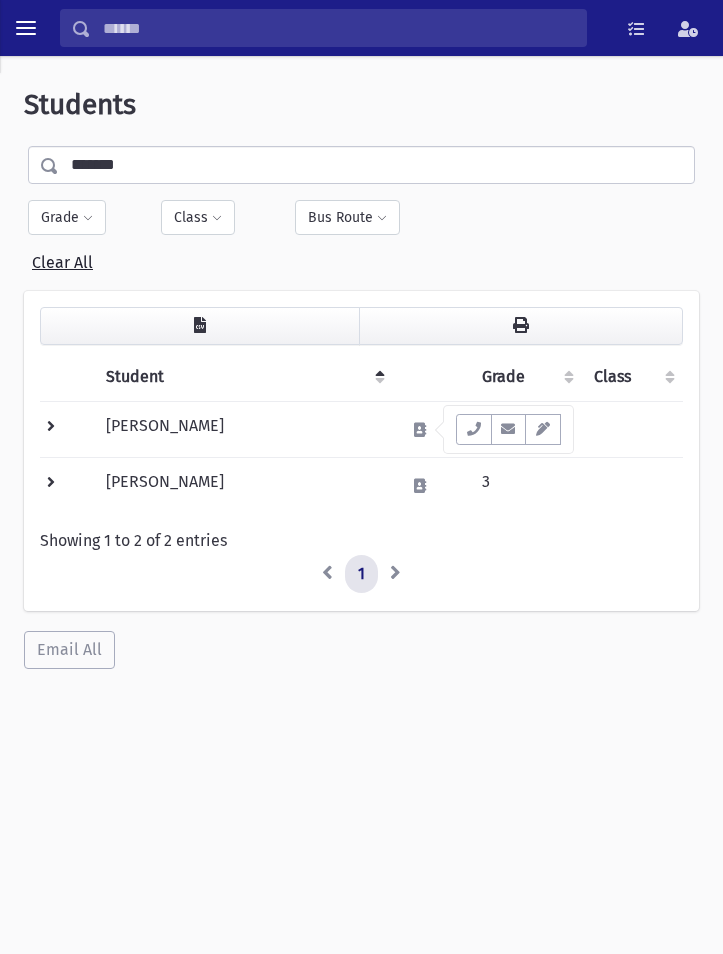 click at bounding box center [509, 429] 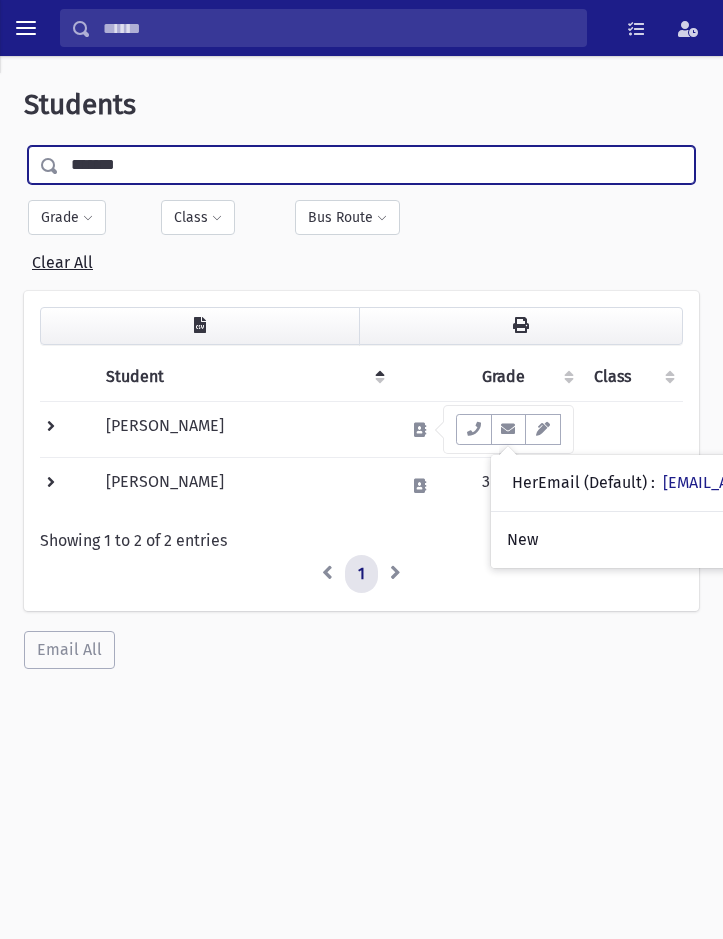 drag, startPoint x: 187, startPoint y: 169, endPoint x: -126, endPoint y: 169, distance: 313 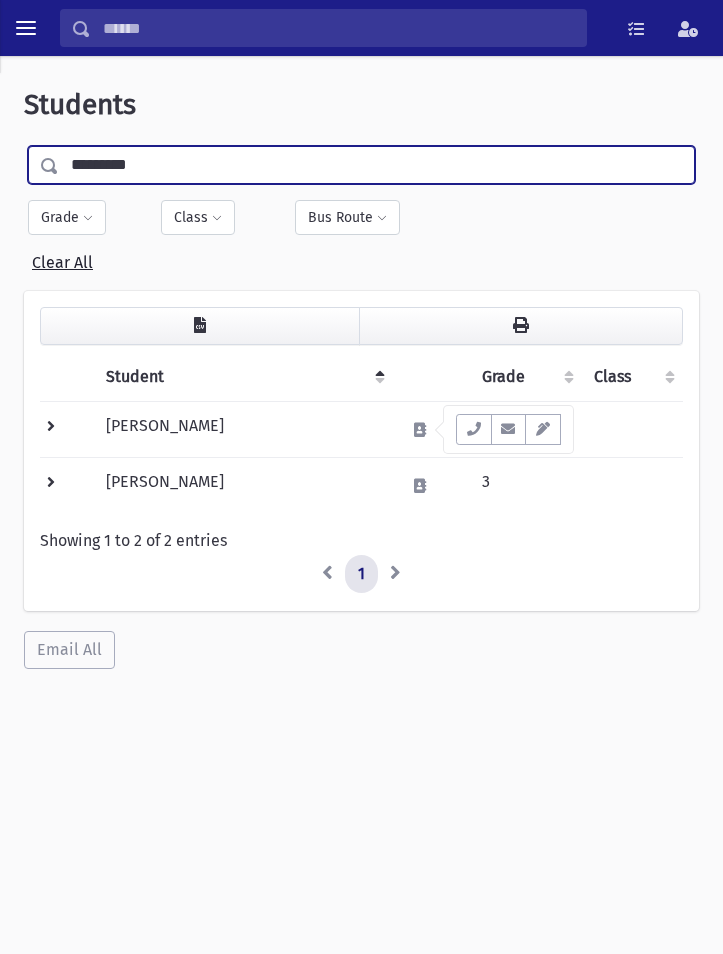 type on "*********" 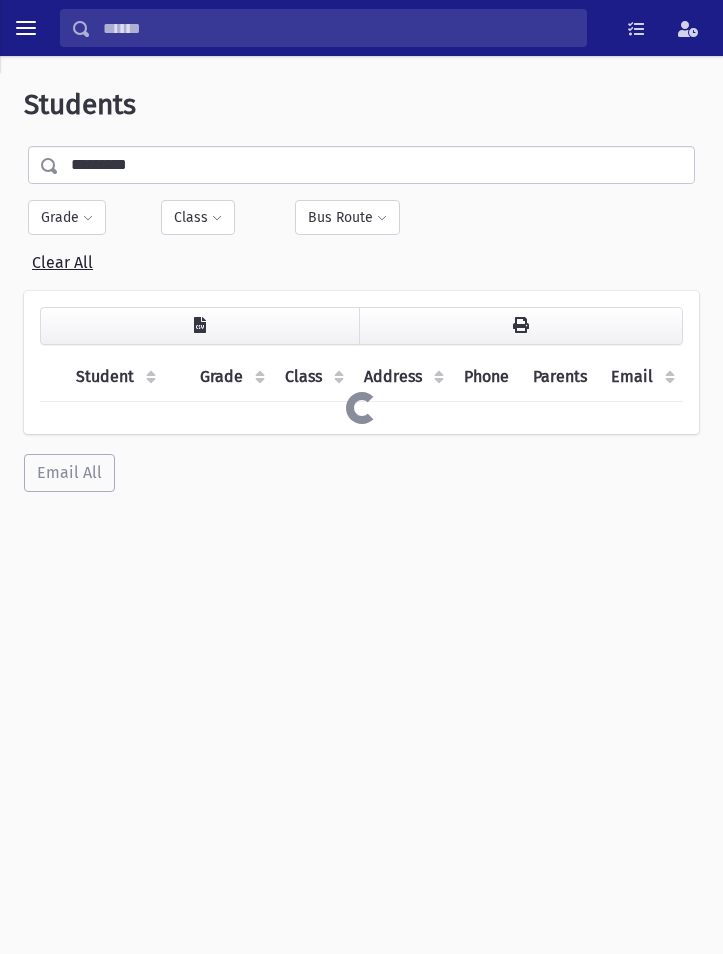 scroll, scrollTop: 0, scrollLeft: 0, axis: both 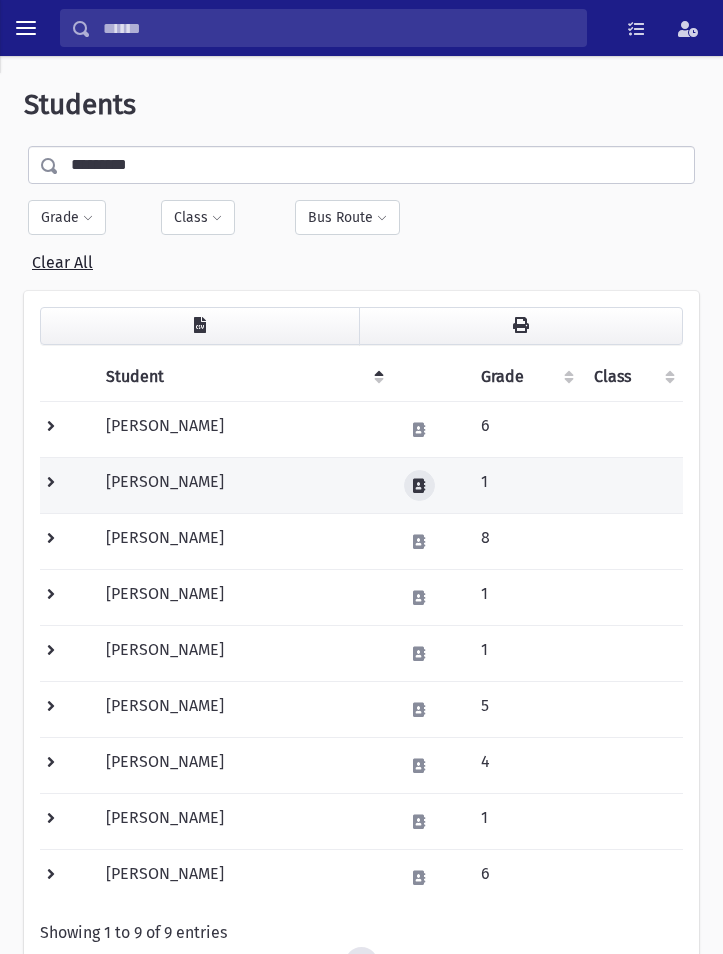 click at bounding box center (419, 486) 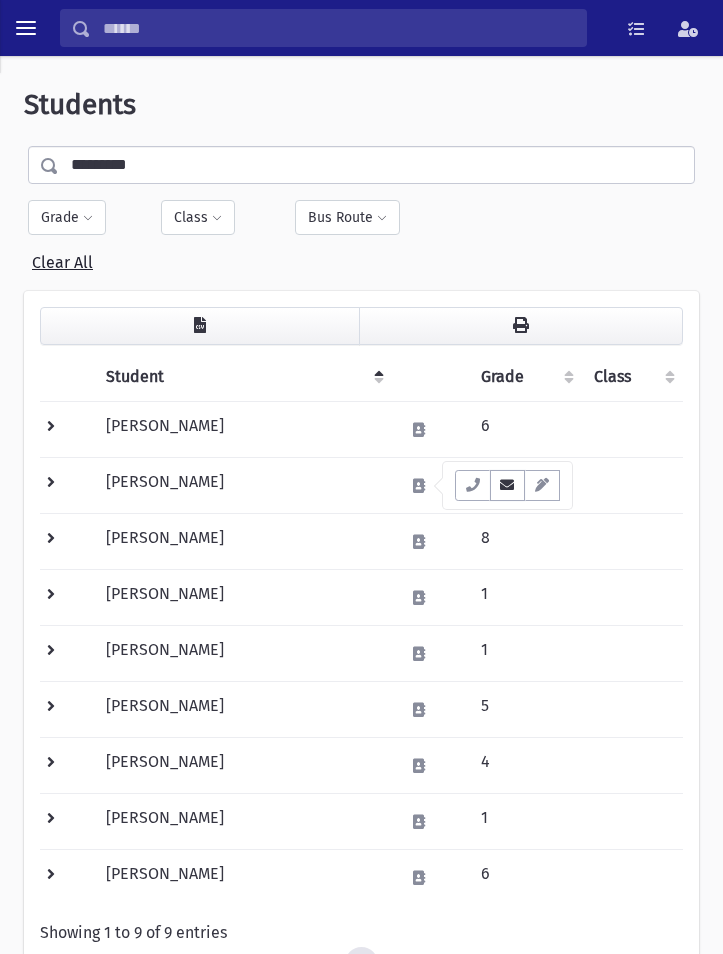 click at bounding box center [508, 485] 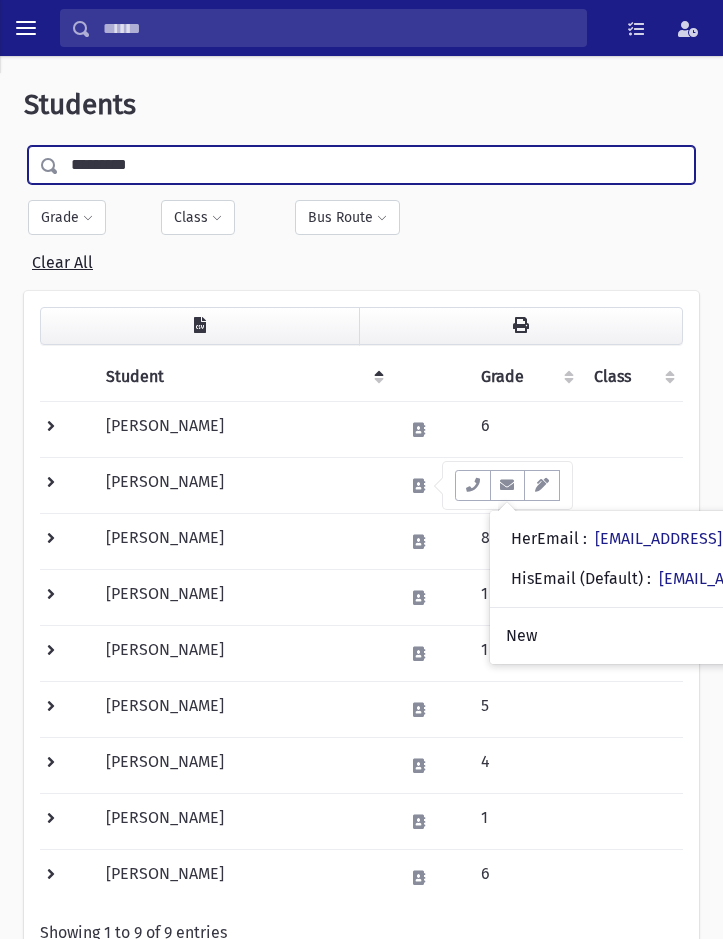 drag, startPoint x: 194, startPoint y: 168, endPoint x: -413, endPoint y: 261, distance: 614.08307 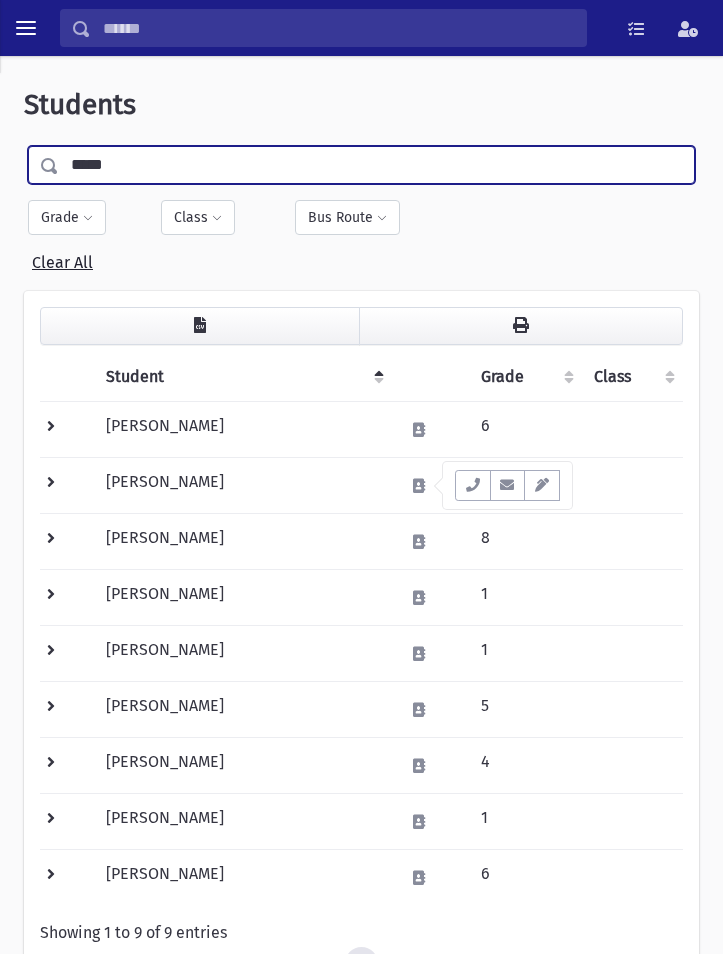 type on "*****" 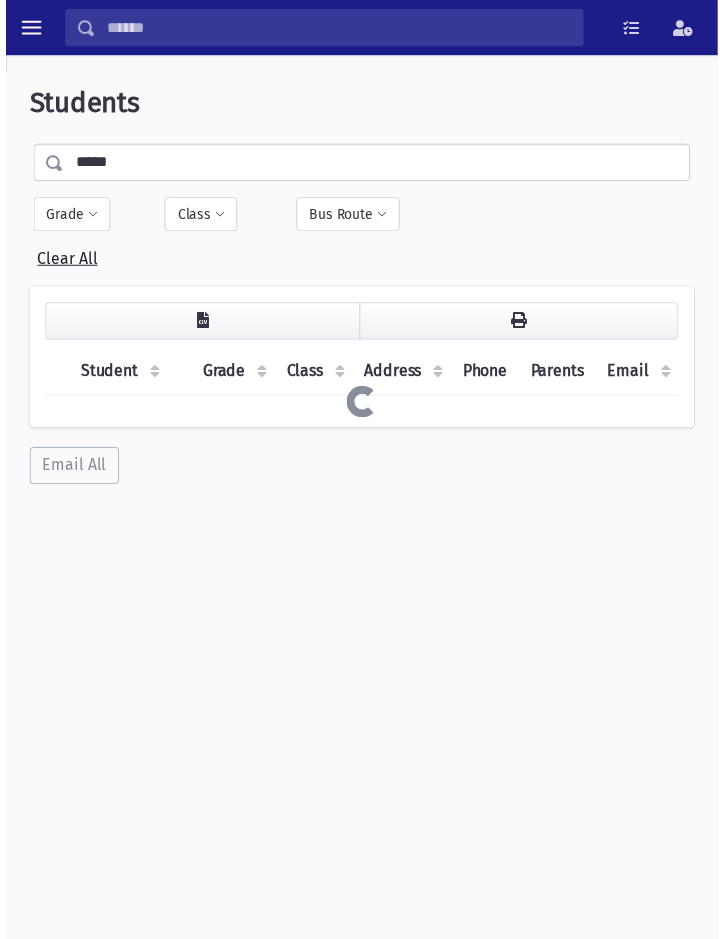 scroll, scrollTop: 0, scrollLeft: 0, axis: both 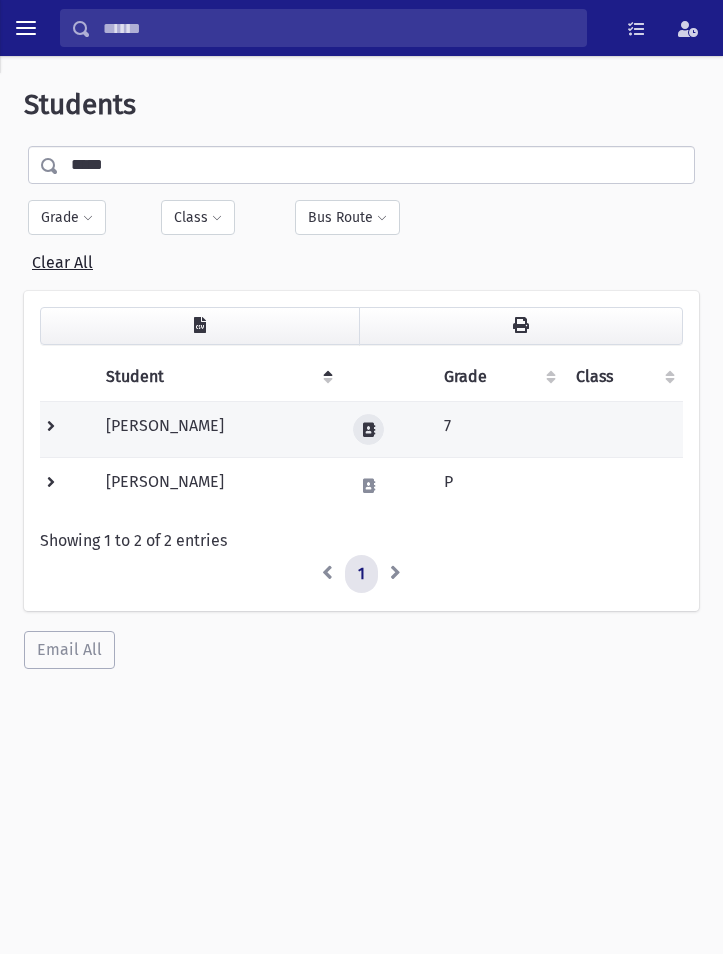 click at bounding box center (369, 430) 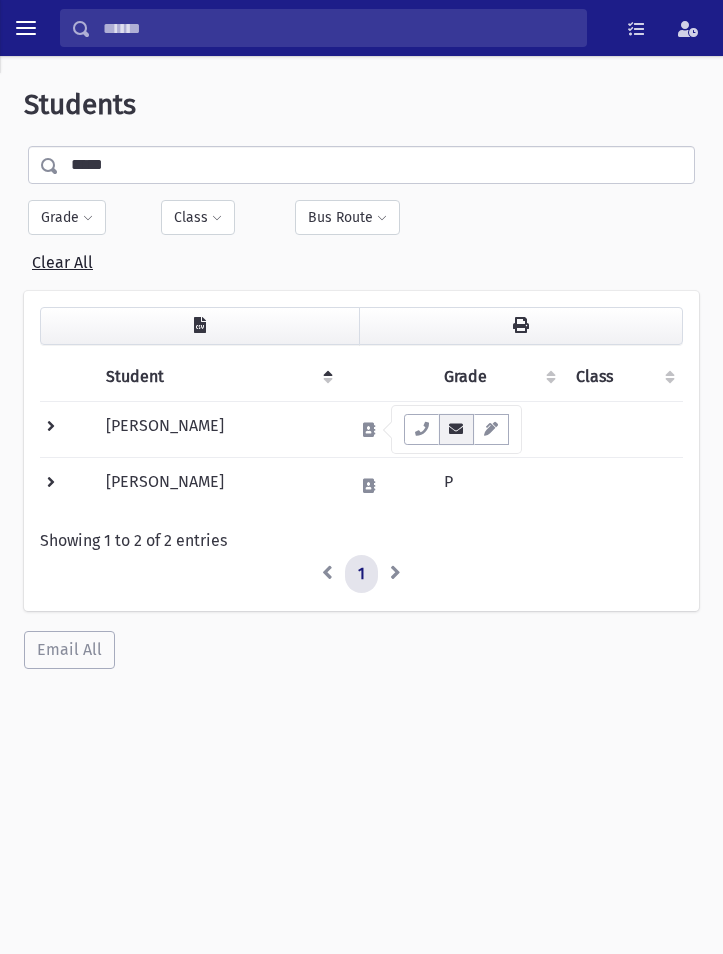 click at bounding box center (457, 429) 